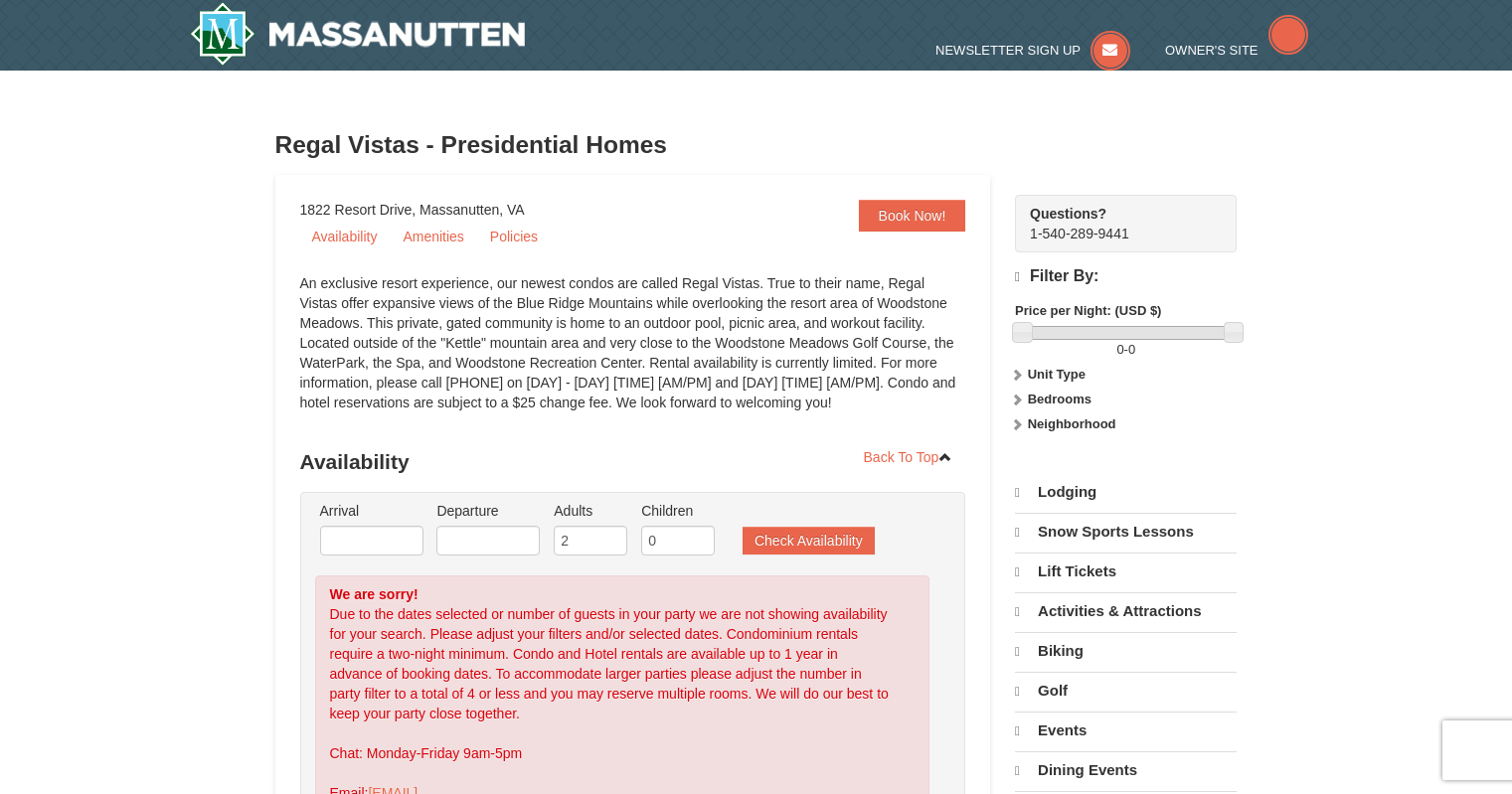 scroll, scrollTop: 0, scrollLeft: 0, axis: both 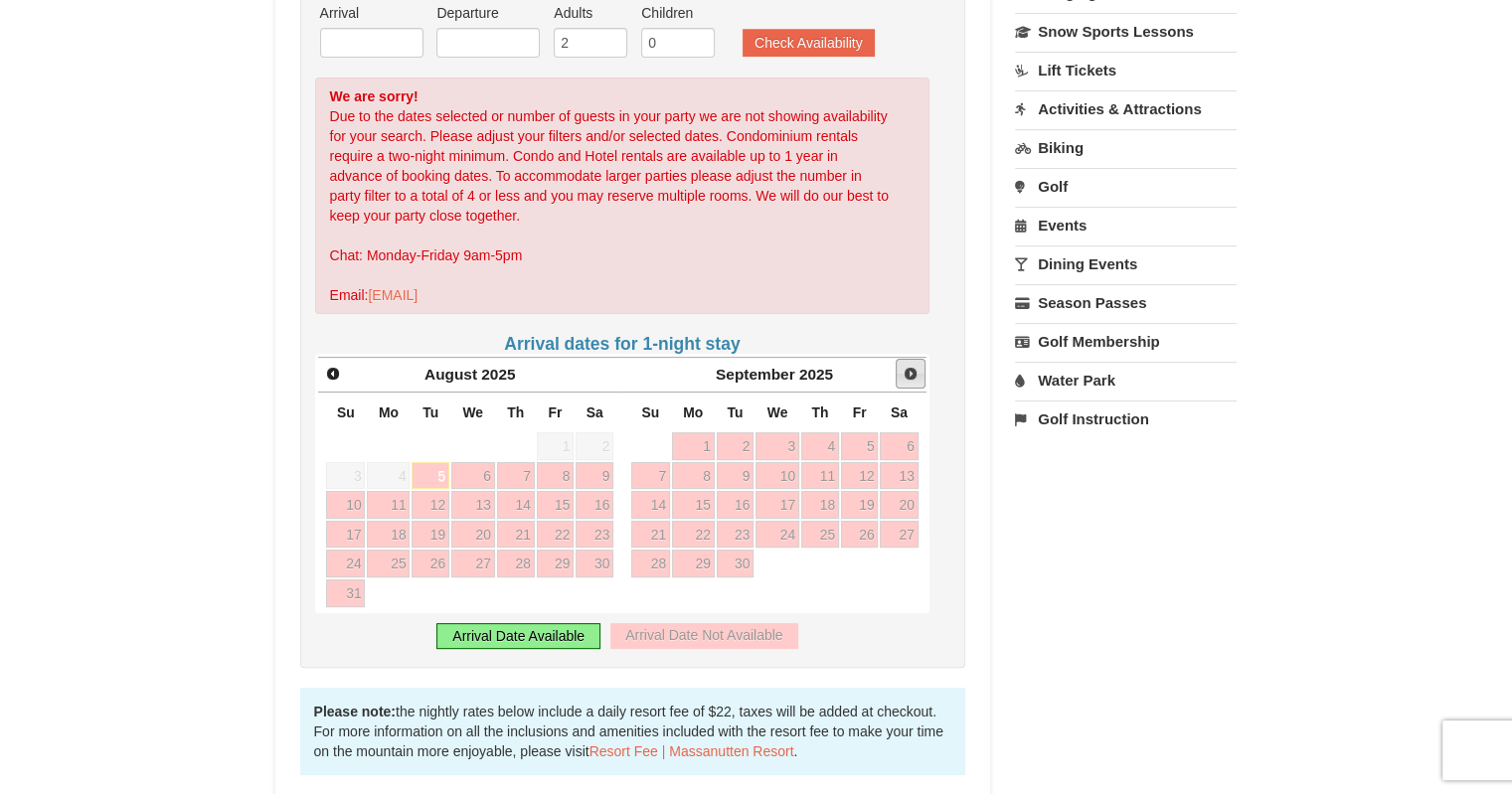 click on "Next" at bounding box center [911, 374] 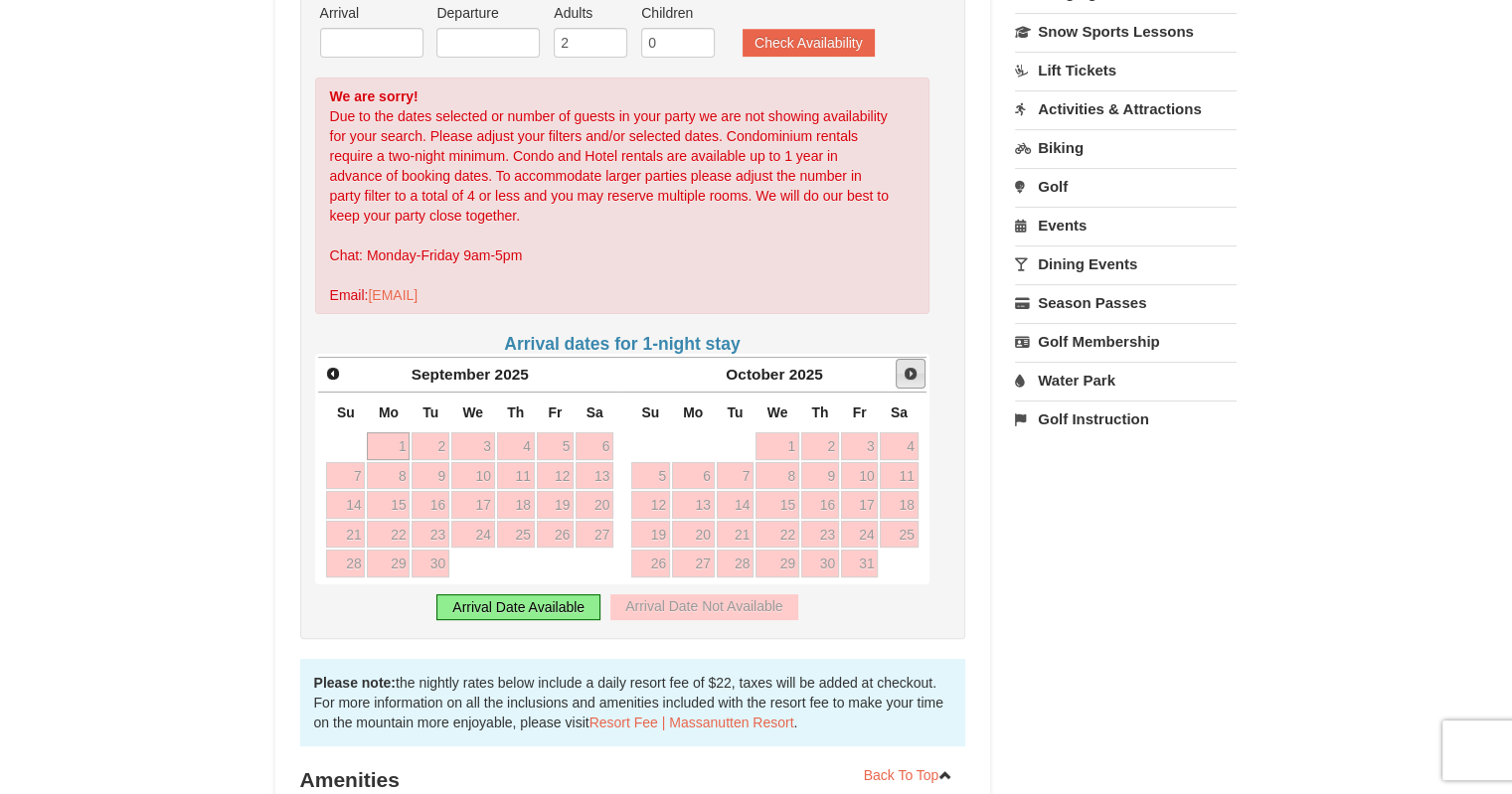 click on "Next" at bounding box center [911, 374] 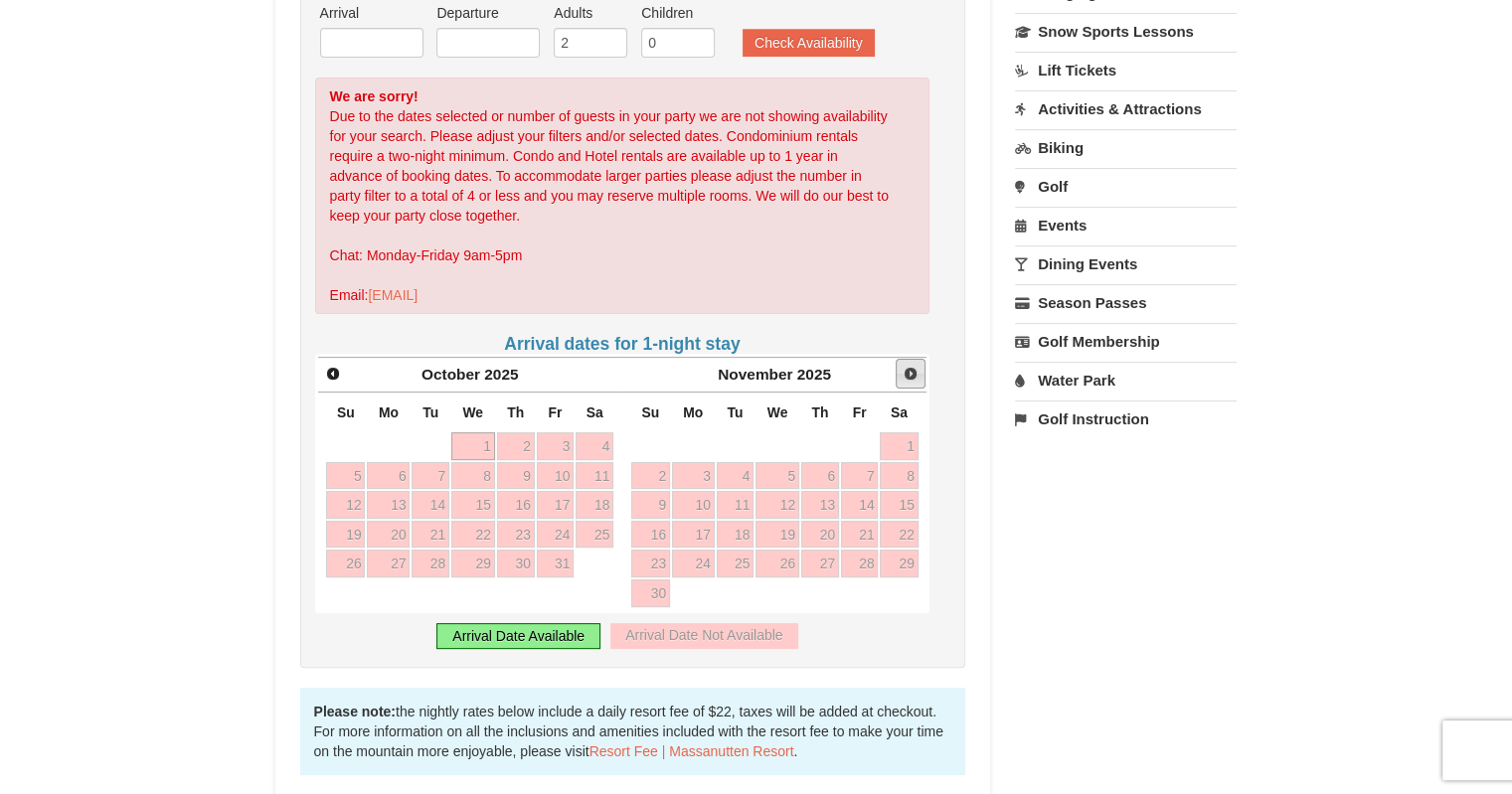 click on "Next" at bounding box center [911, 374] 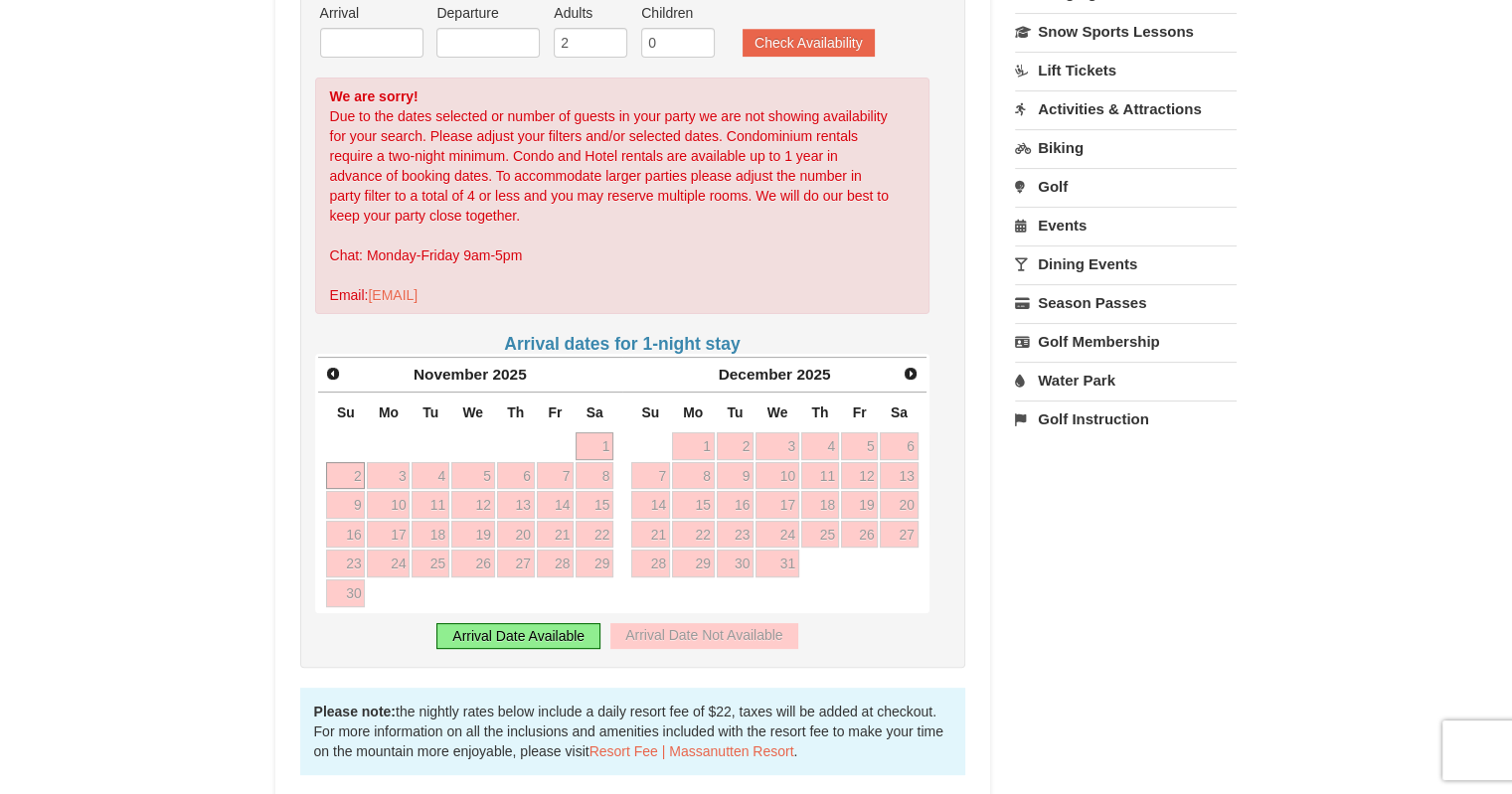 click on "2" at bounding box center (345, 476) 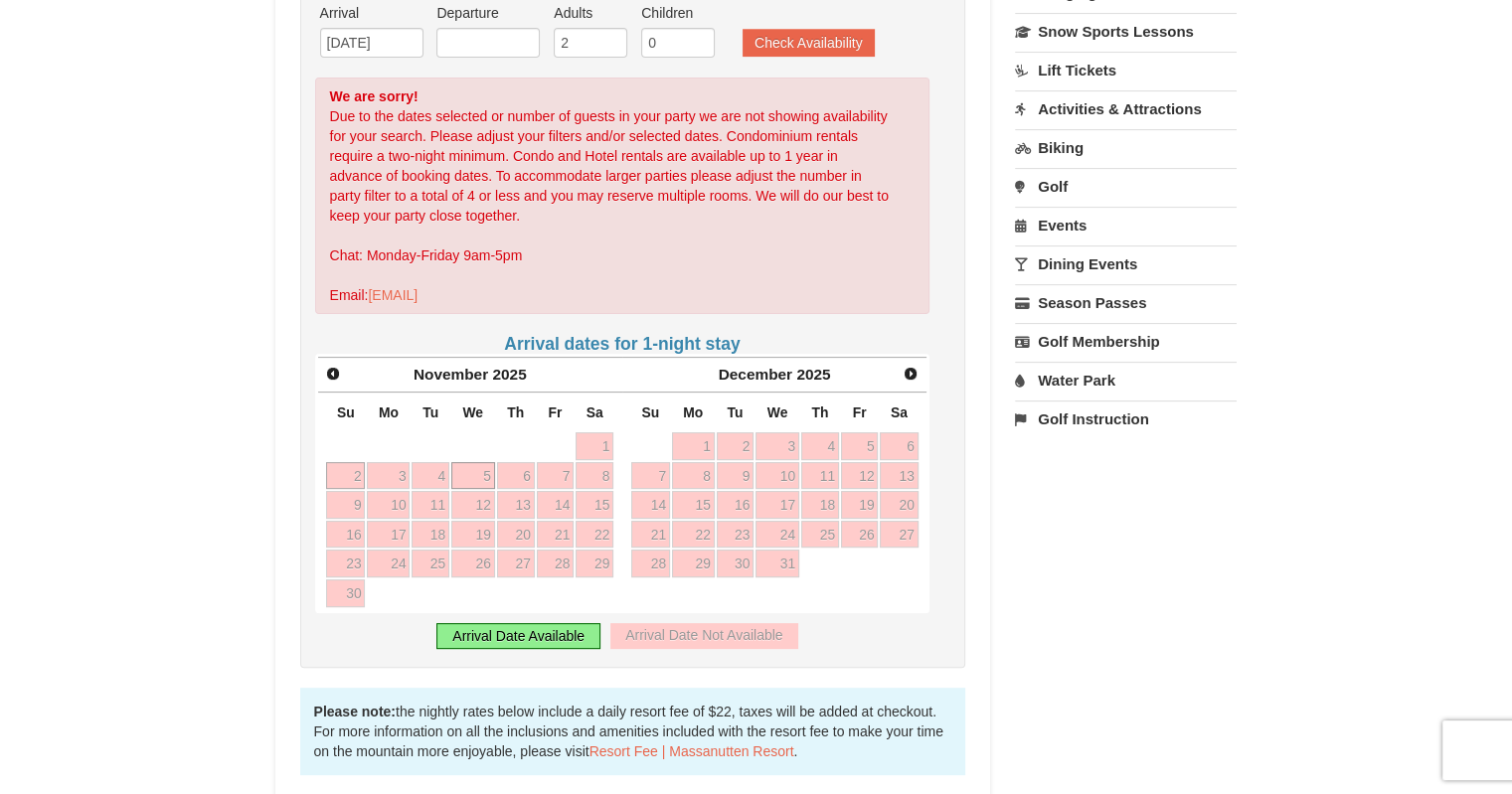 click on "5" at bounding box center [473, 476] 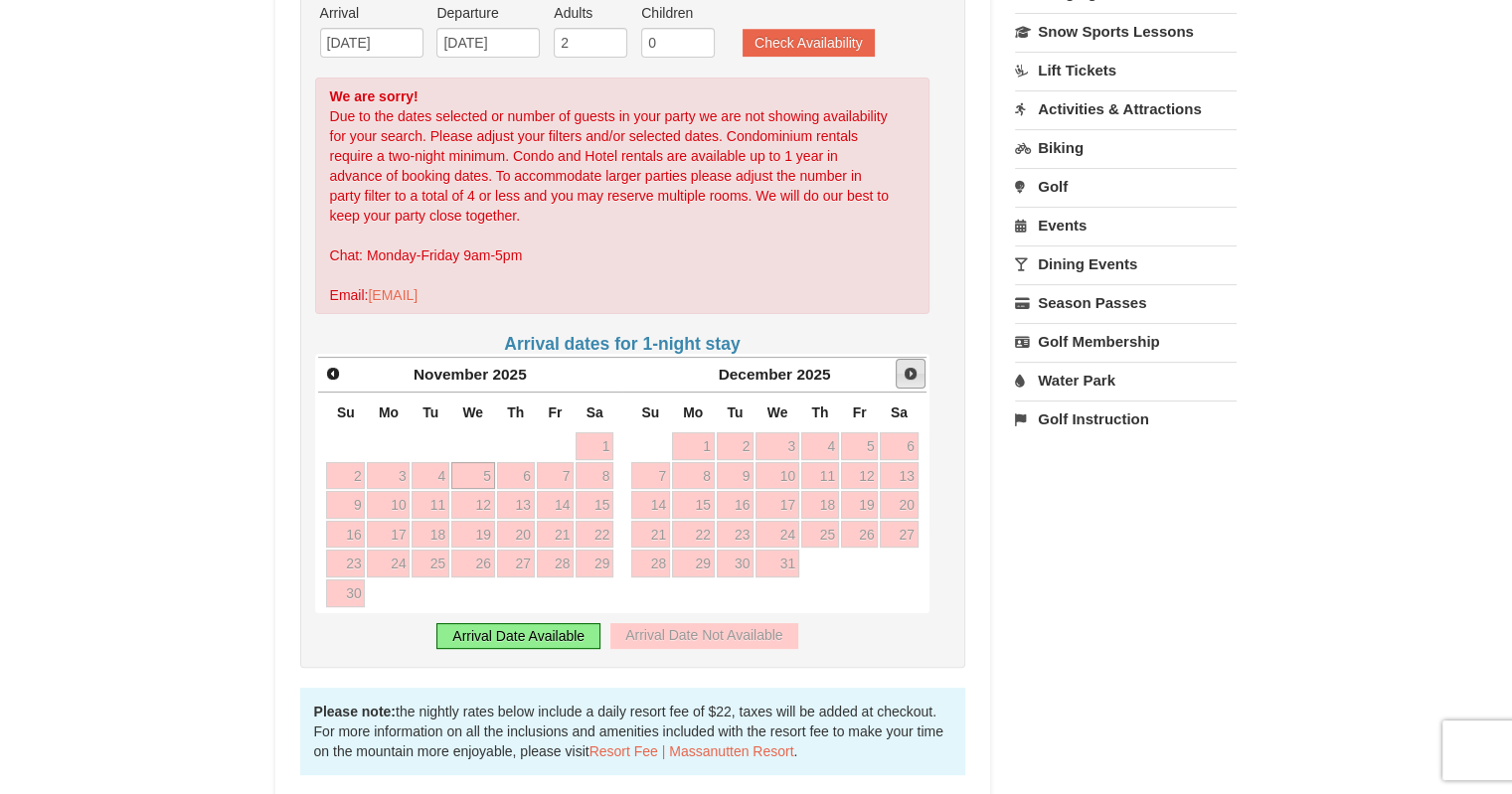 click on "Next" at bounding box center [911, 374] 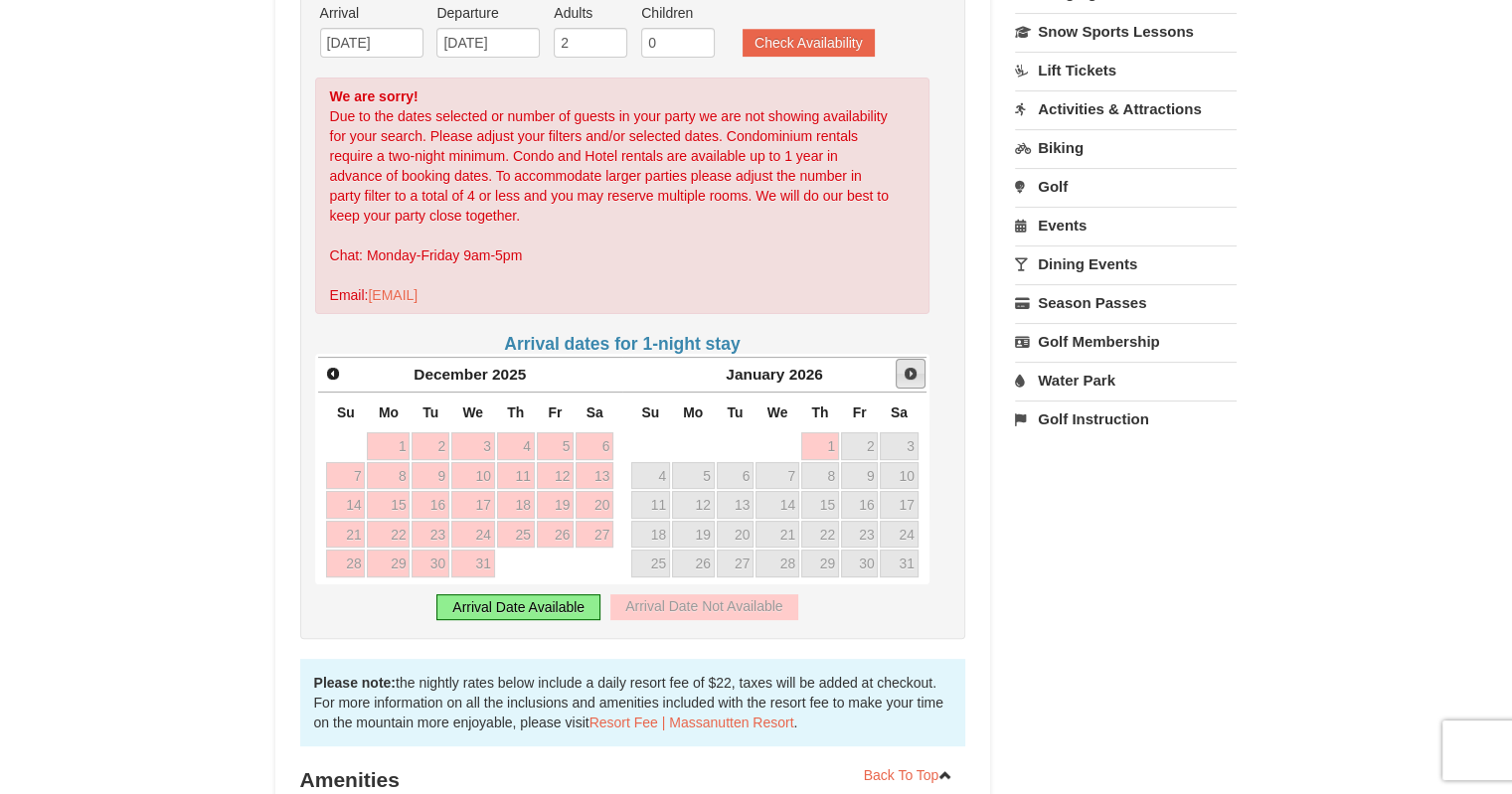 click on "Next" at bounding box center [911, 374] 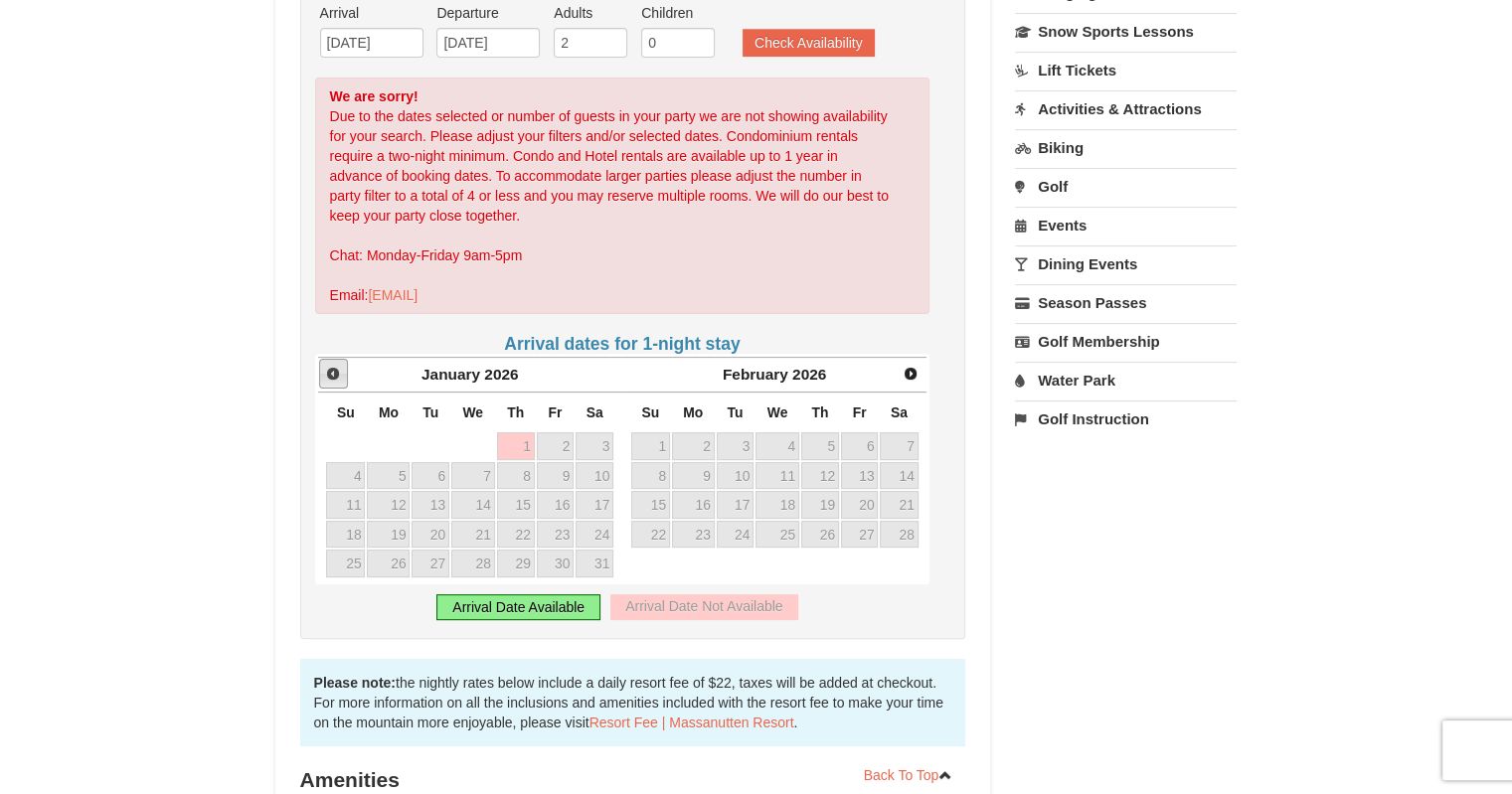 click on "Prev" at bounding box center [333, 374] 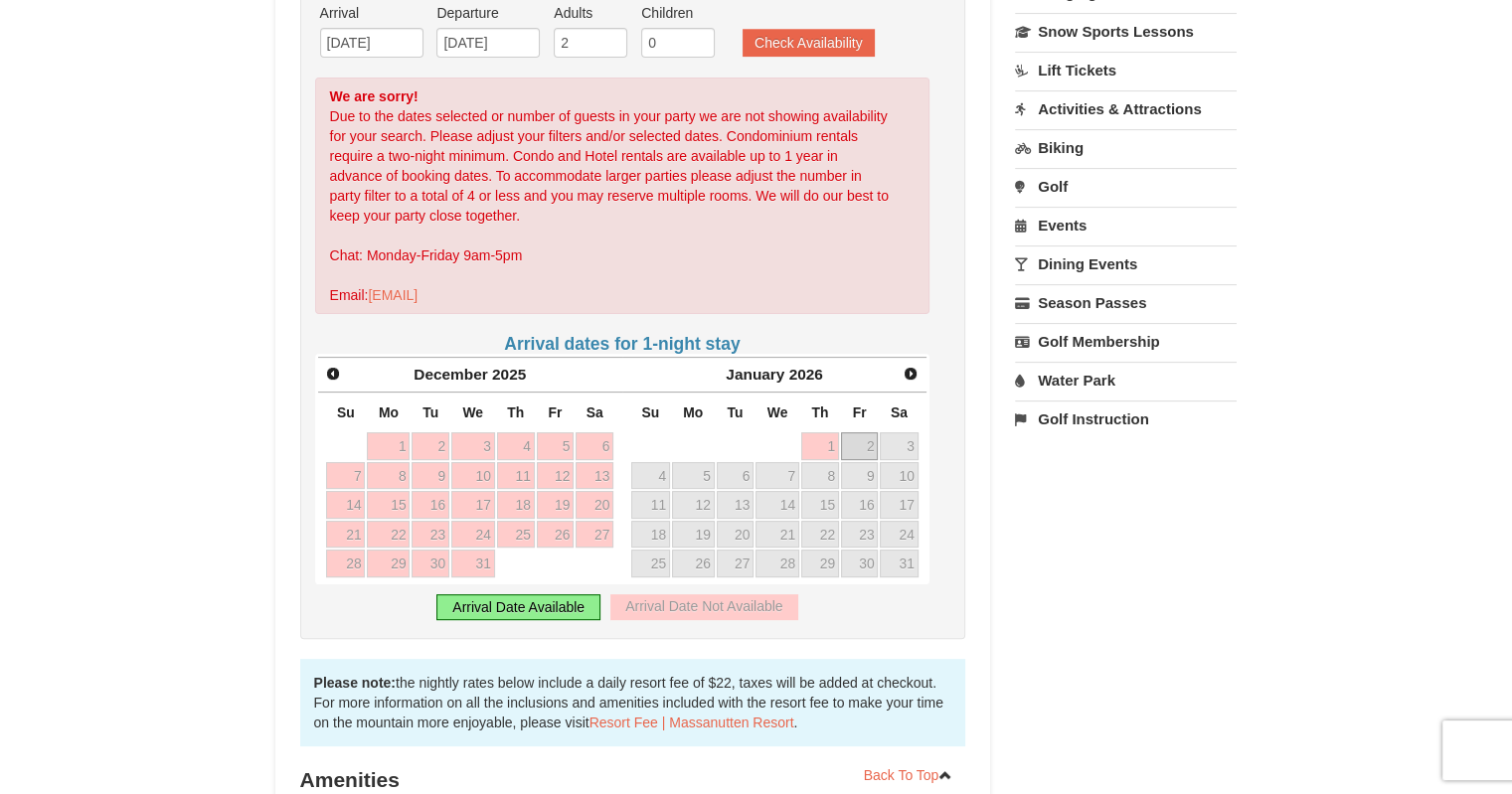 click on "2" at bounding box center [860, 446] 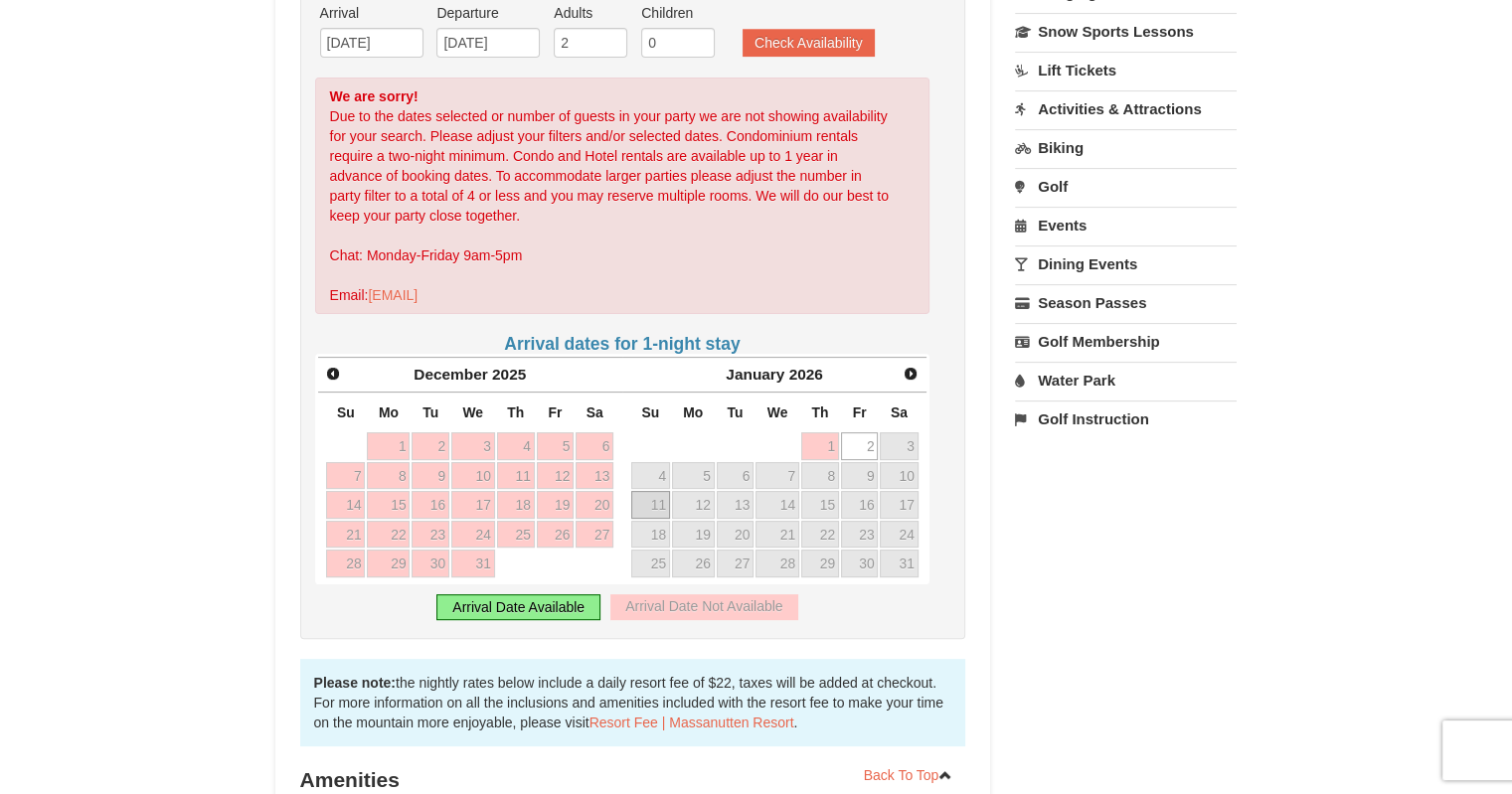 click on "11" at bounding box center (650, 505) 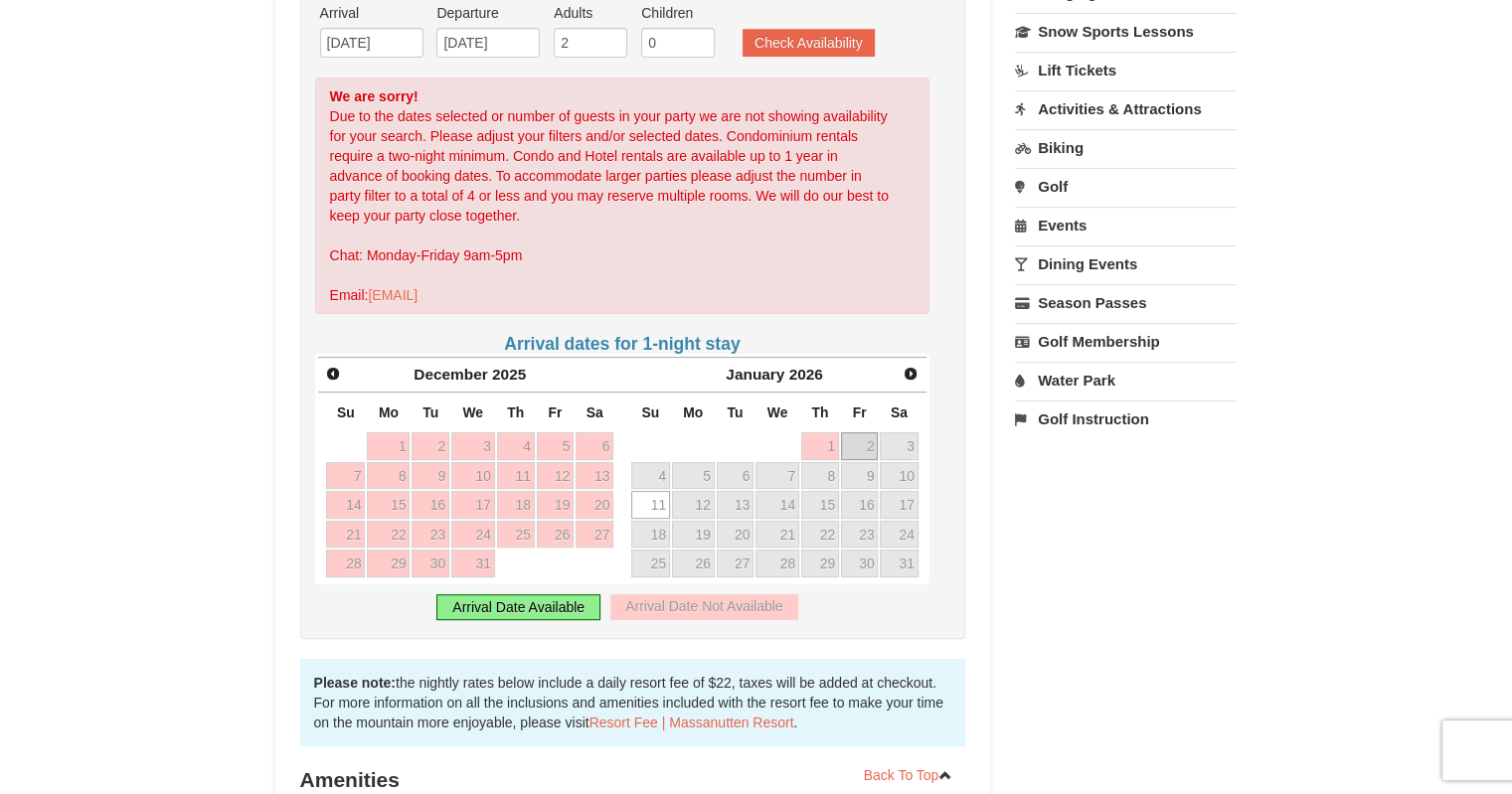 click on "2" at bounding box center (860, 446) 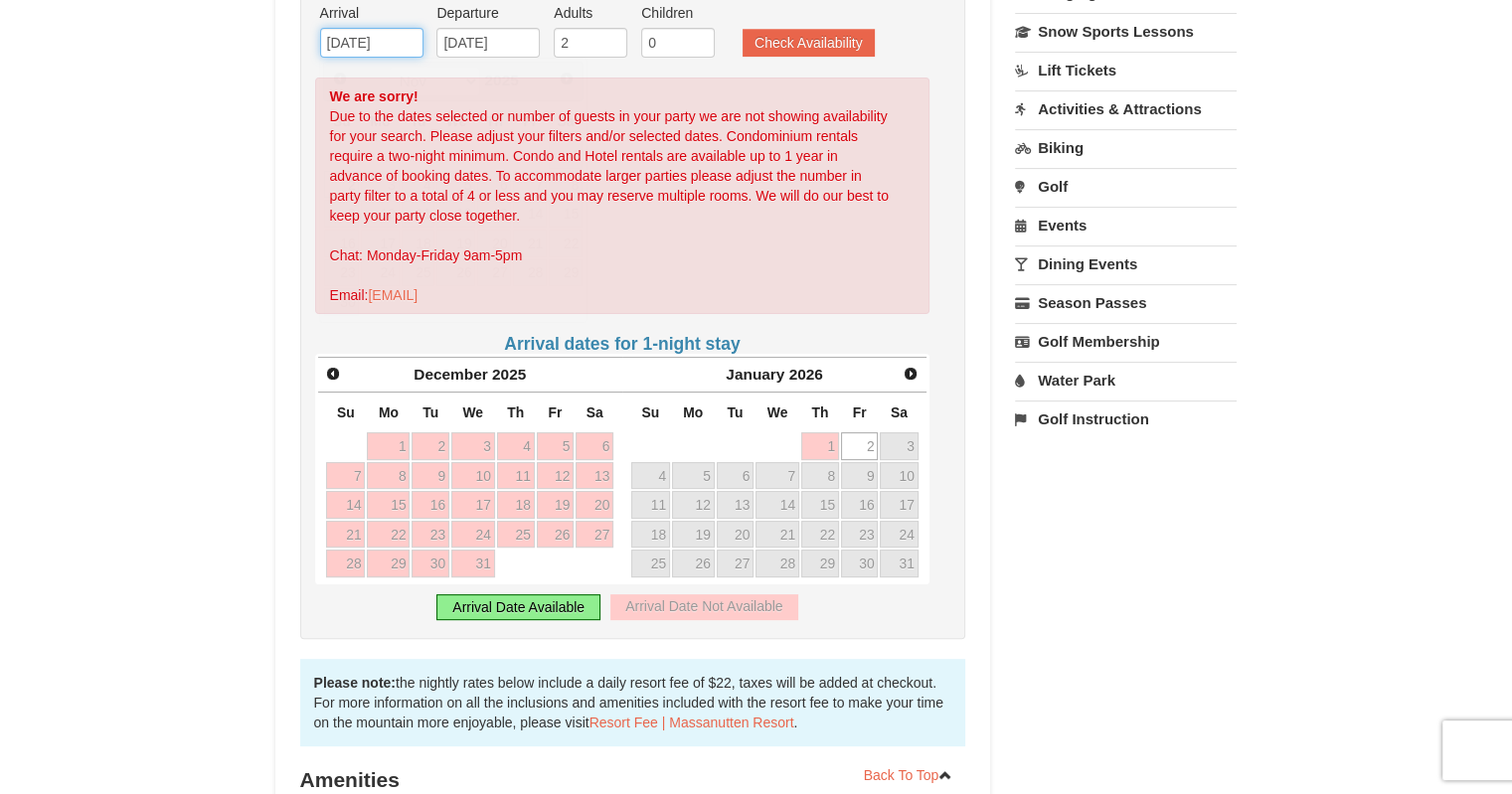 click on "[DATE]" at bounding box center (372, 43) 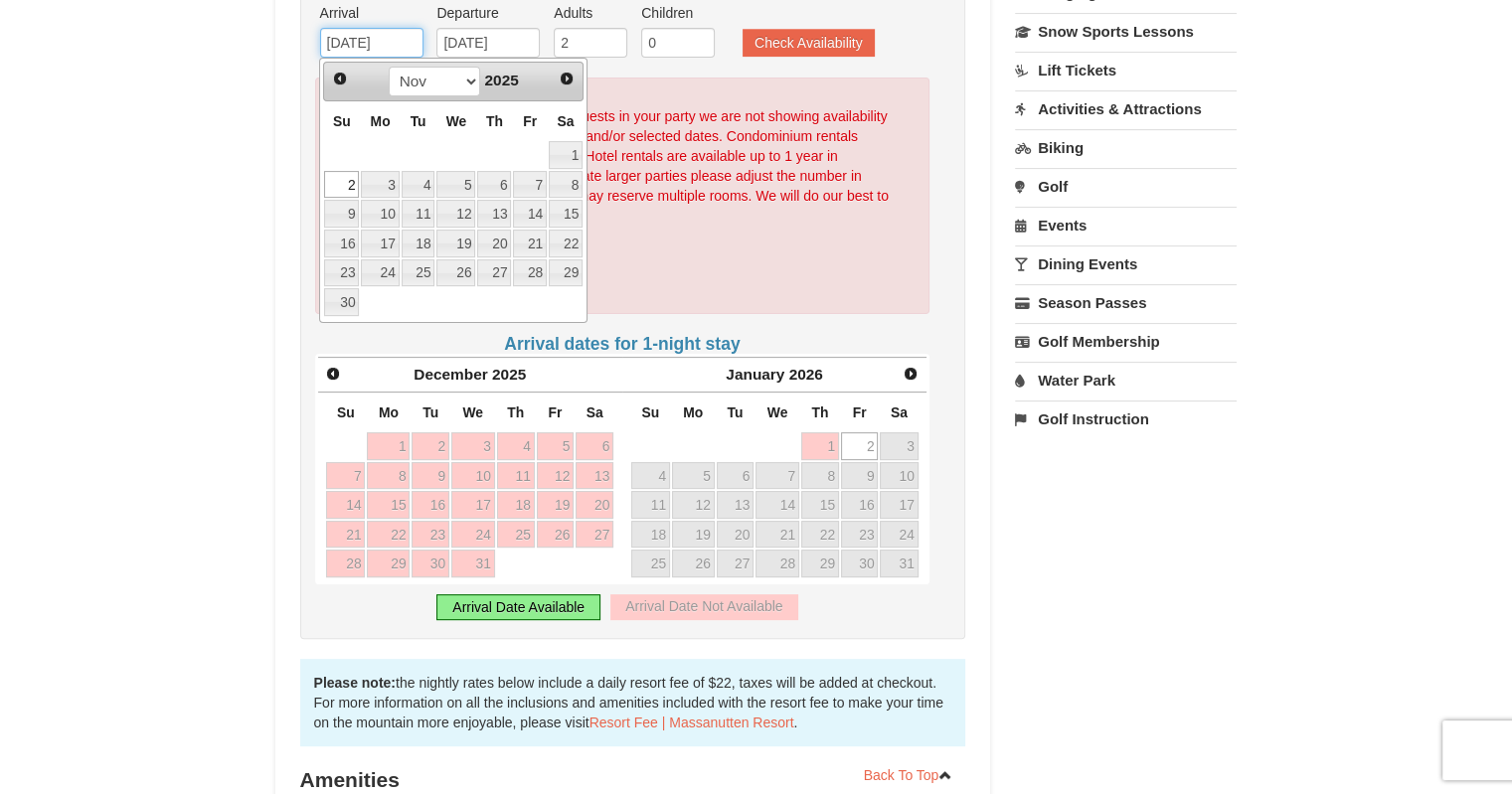 click on "[DATE]" at bounding box center [372, 43] 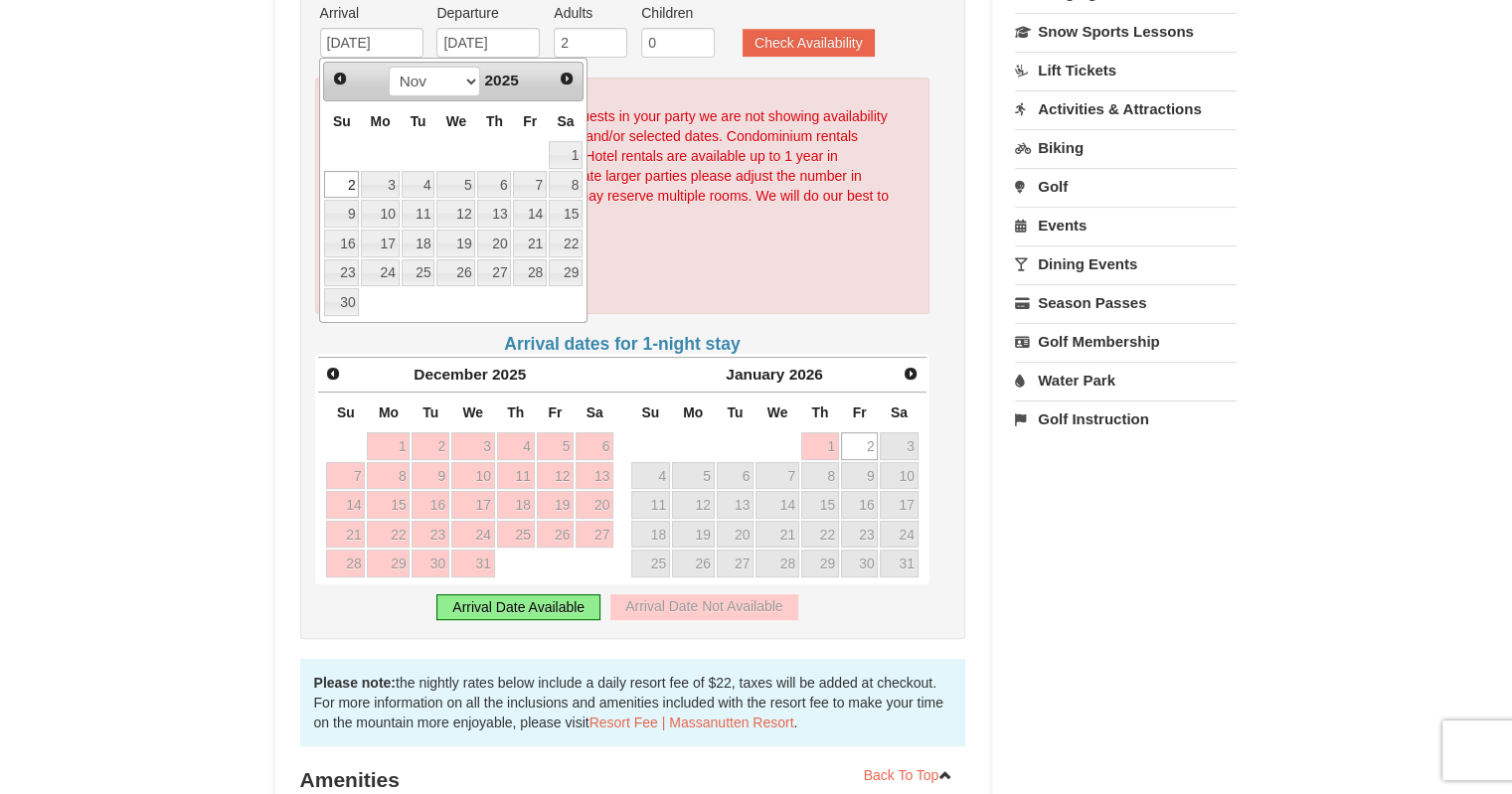 click on "2" at bounding box center [860, 446] 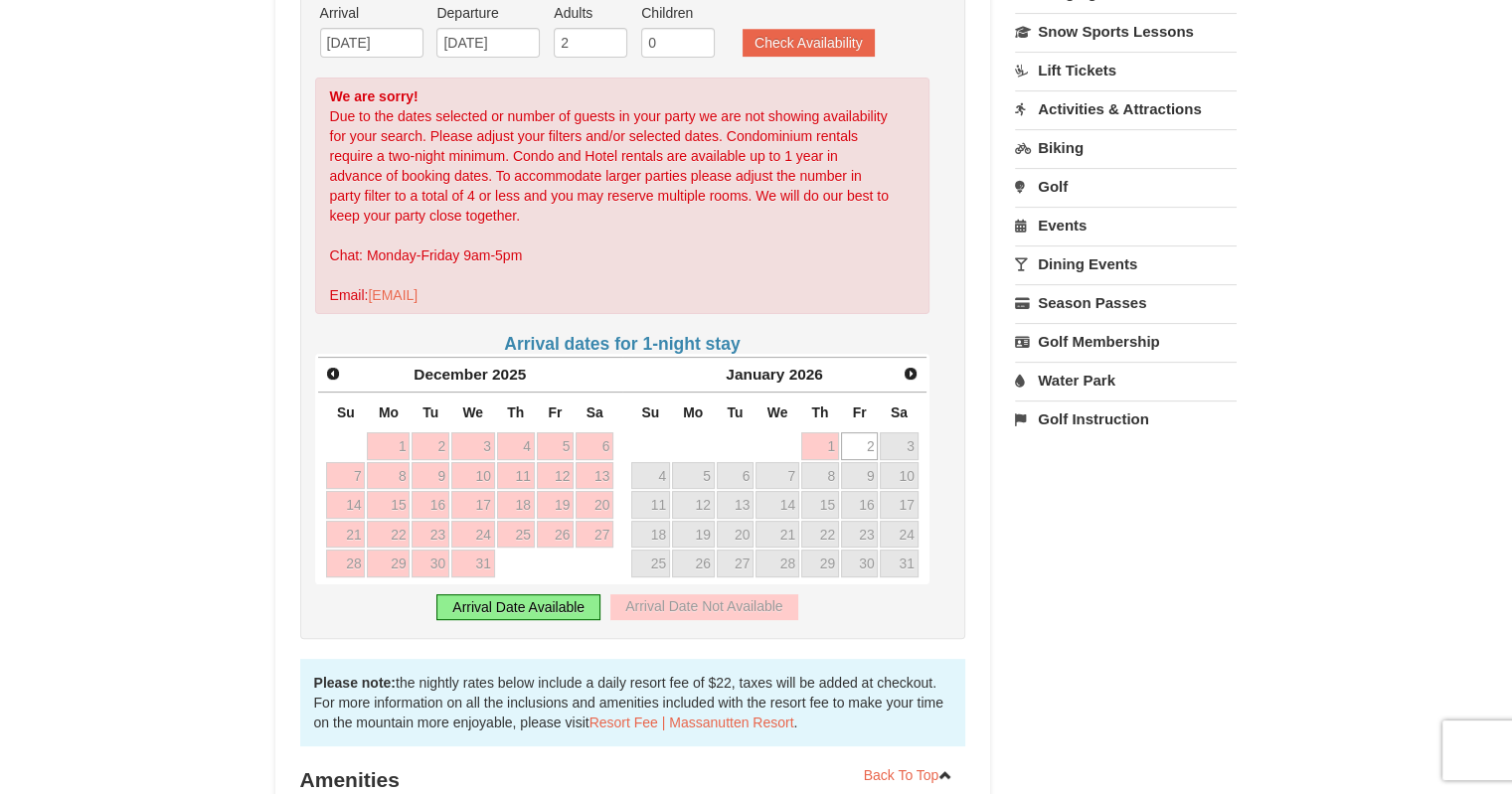 click on "2" at bounding box center [860, 446] 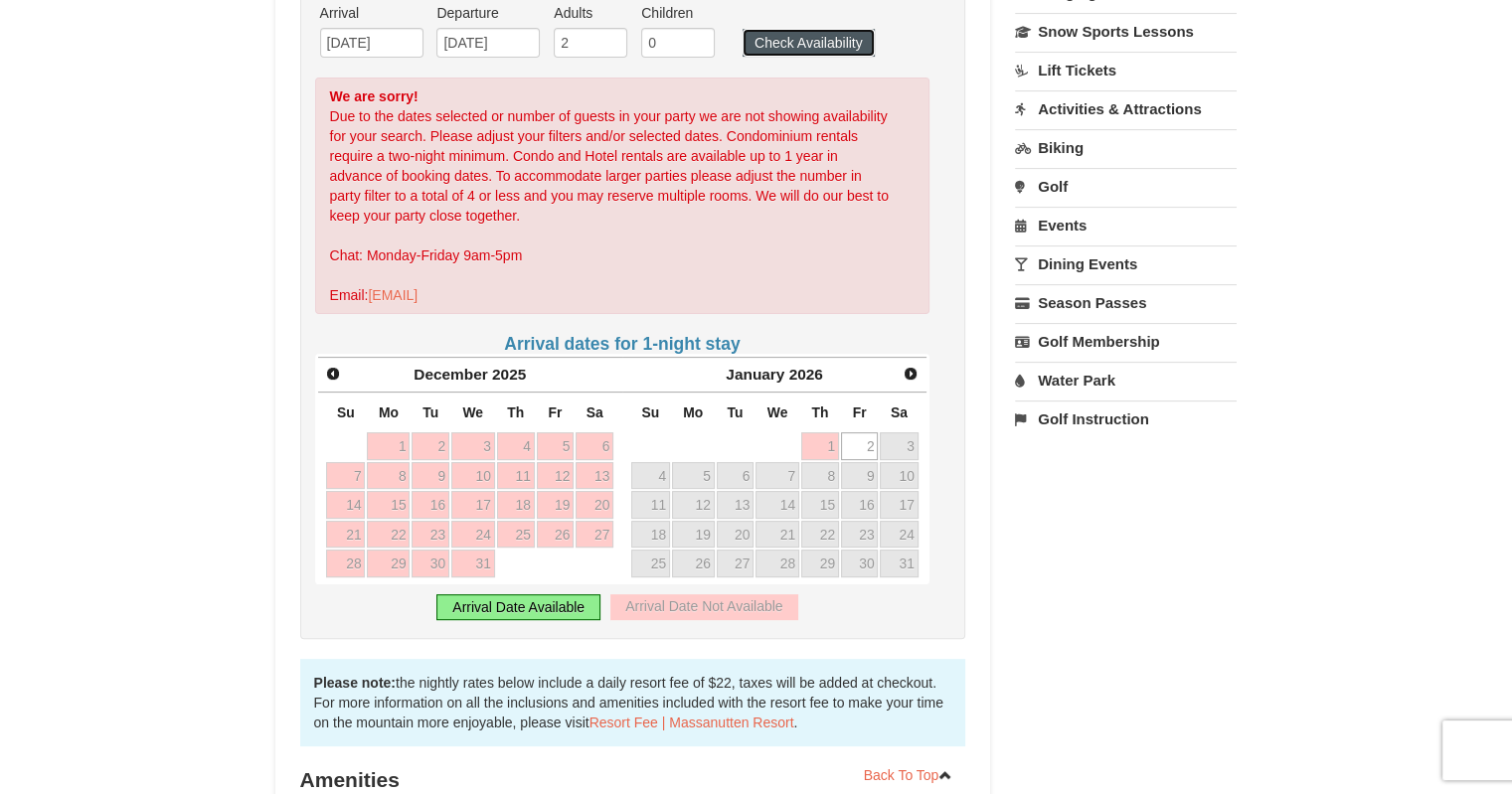 click on "Check Availability" at bounding box center (808, 43) 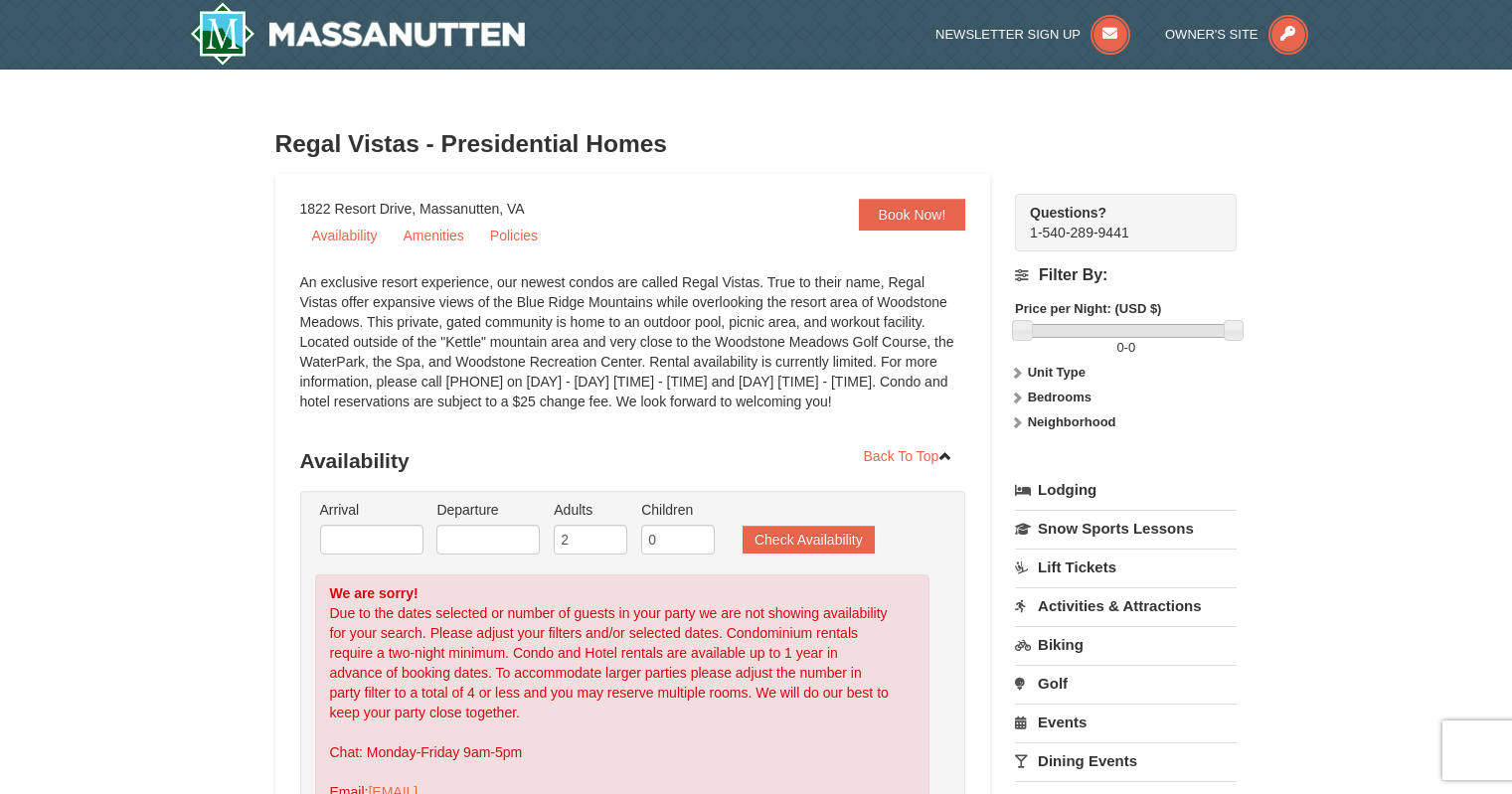scroll, scrollTop: 441, scrollLeft: 0, axis: vertical 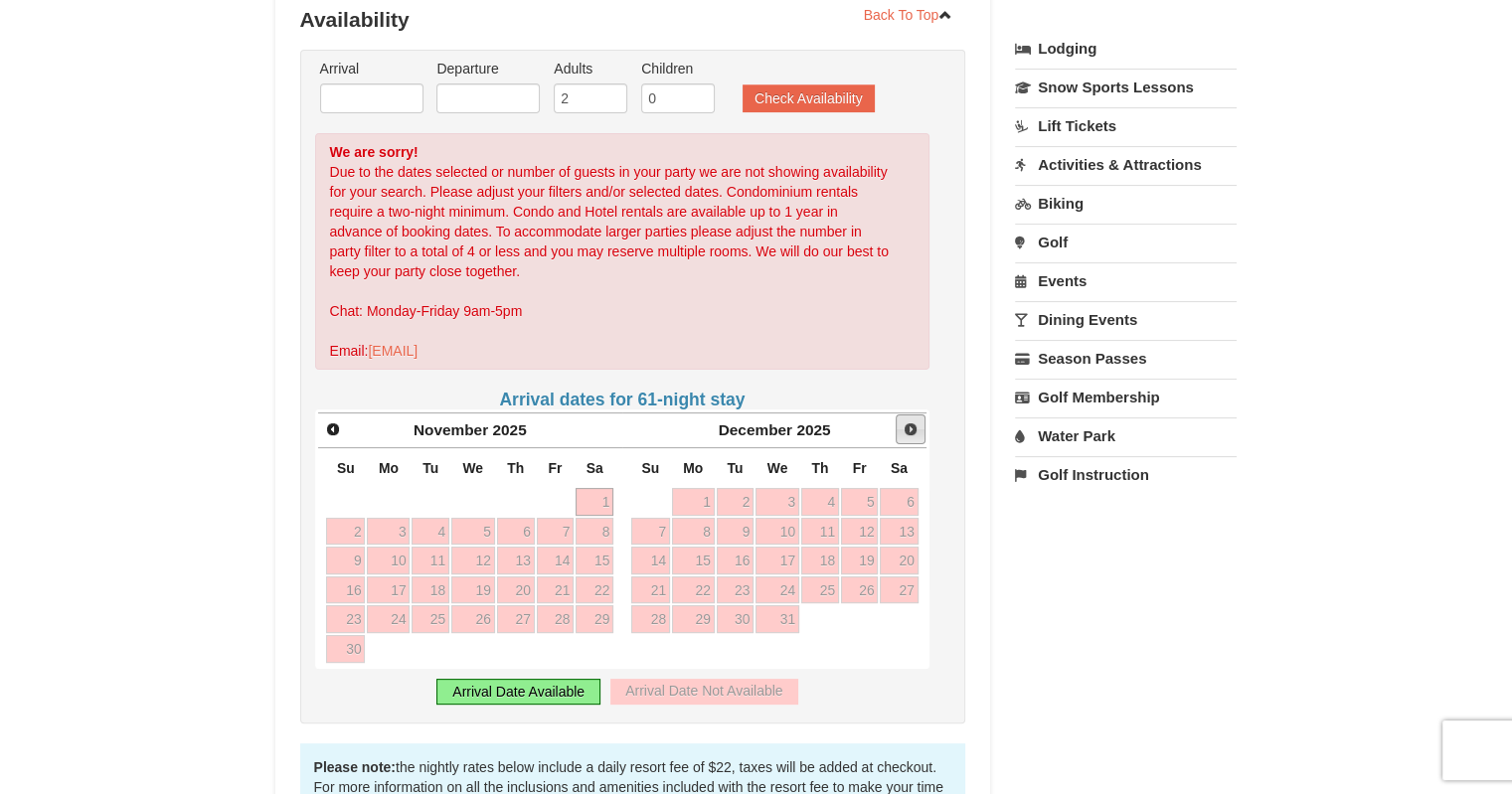 click on "Next" at bounding box center (911, 429) 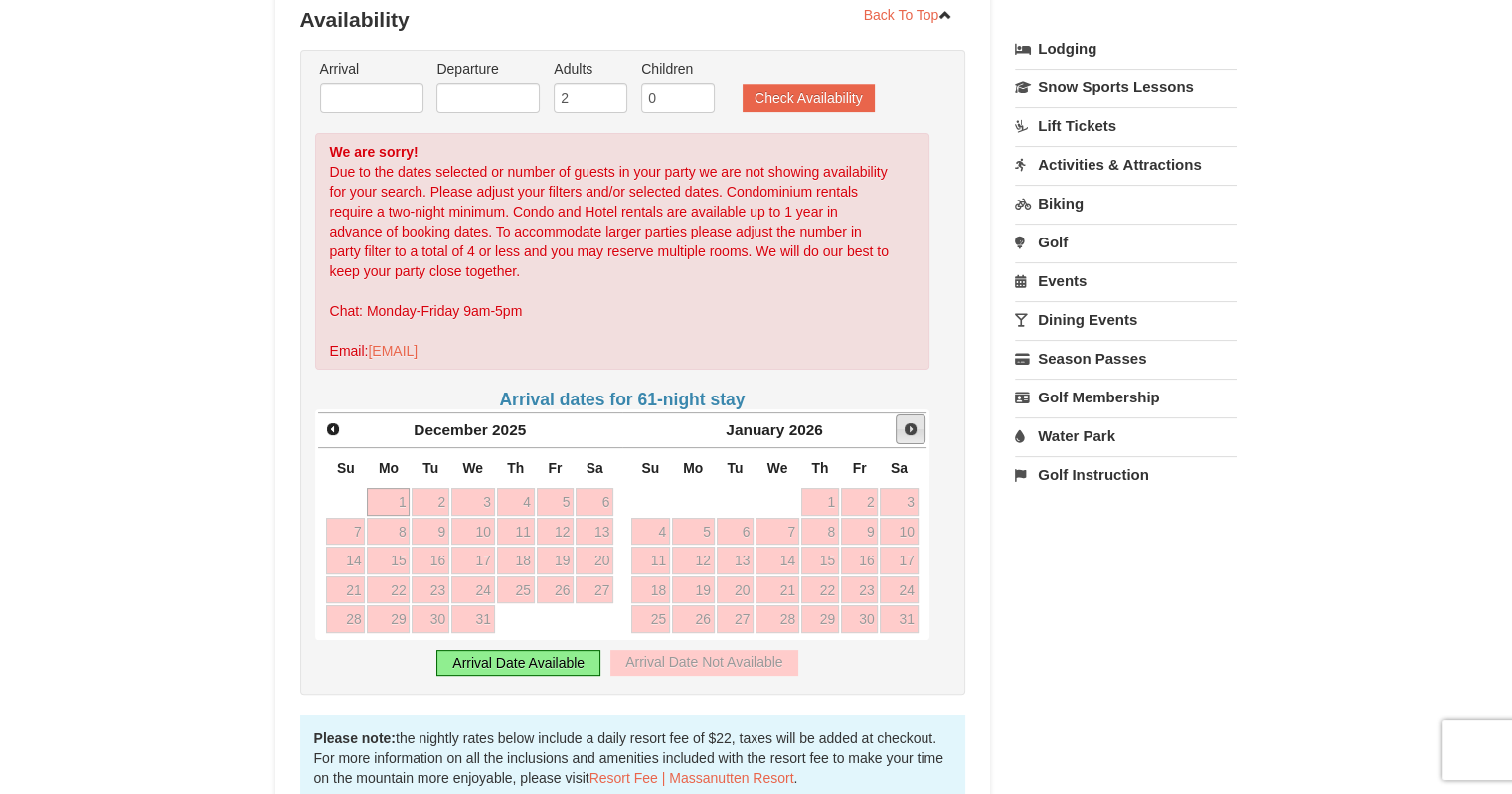 click on "Next" at bounding box center (911, 429) 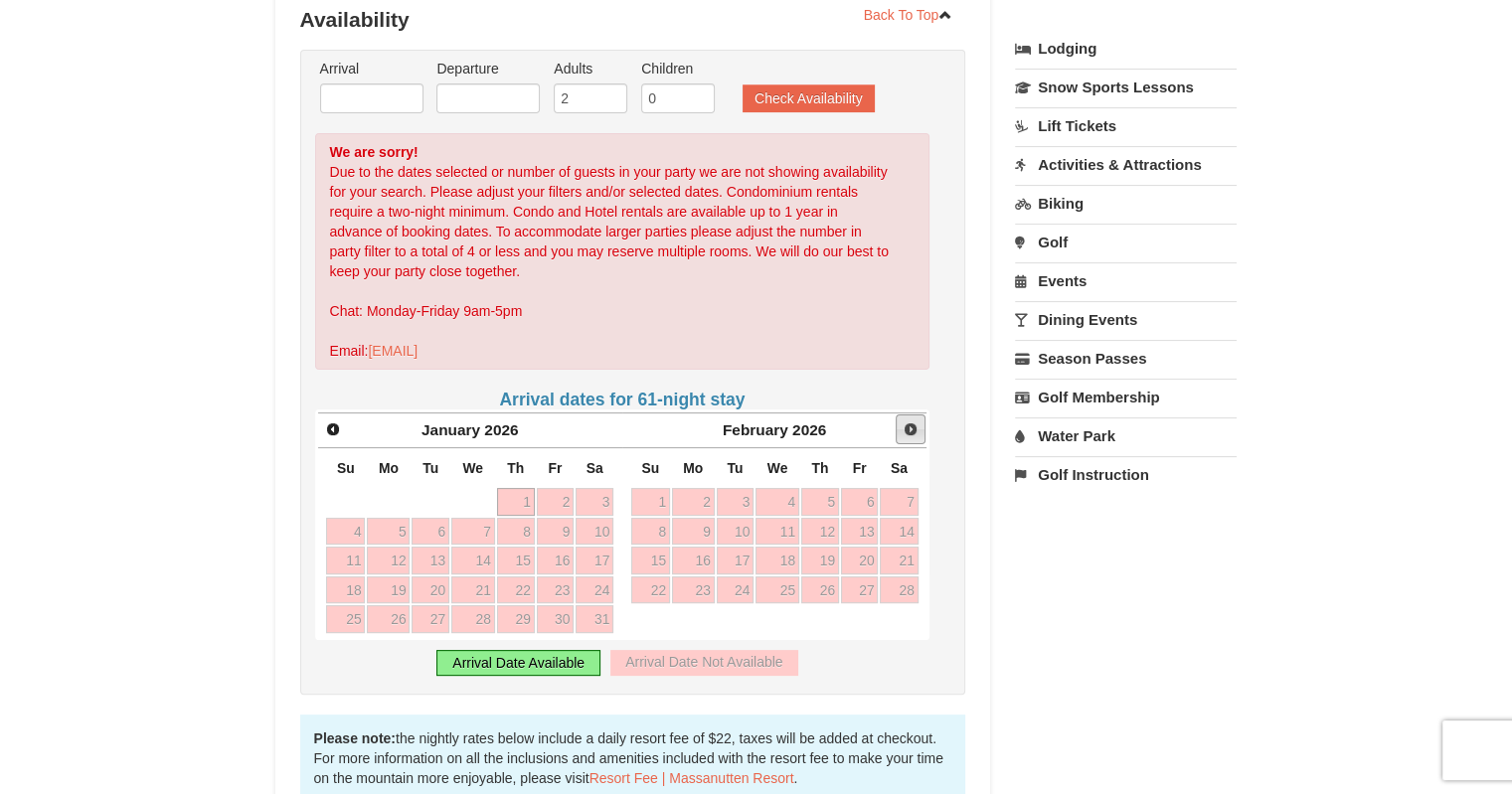 click on "Next" at bounding box center [911, 429] 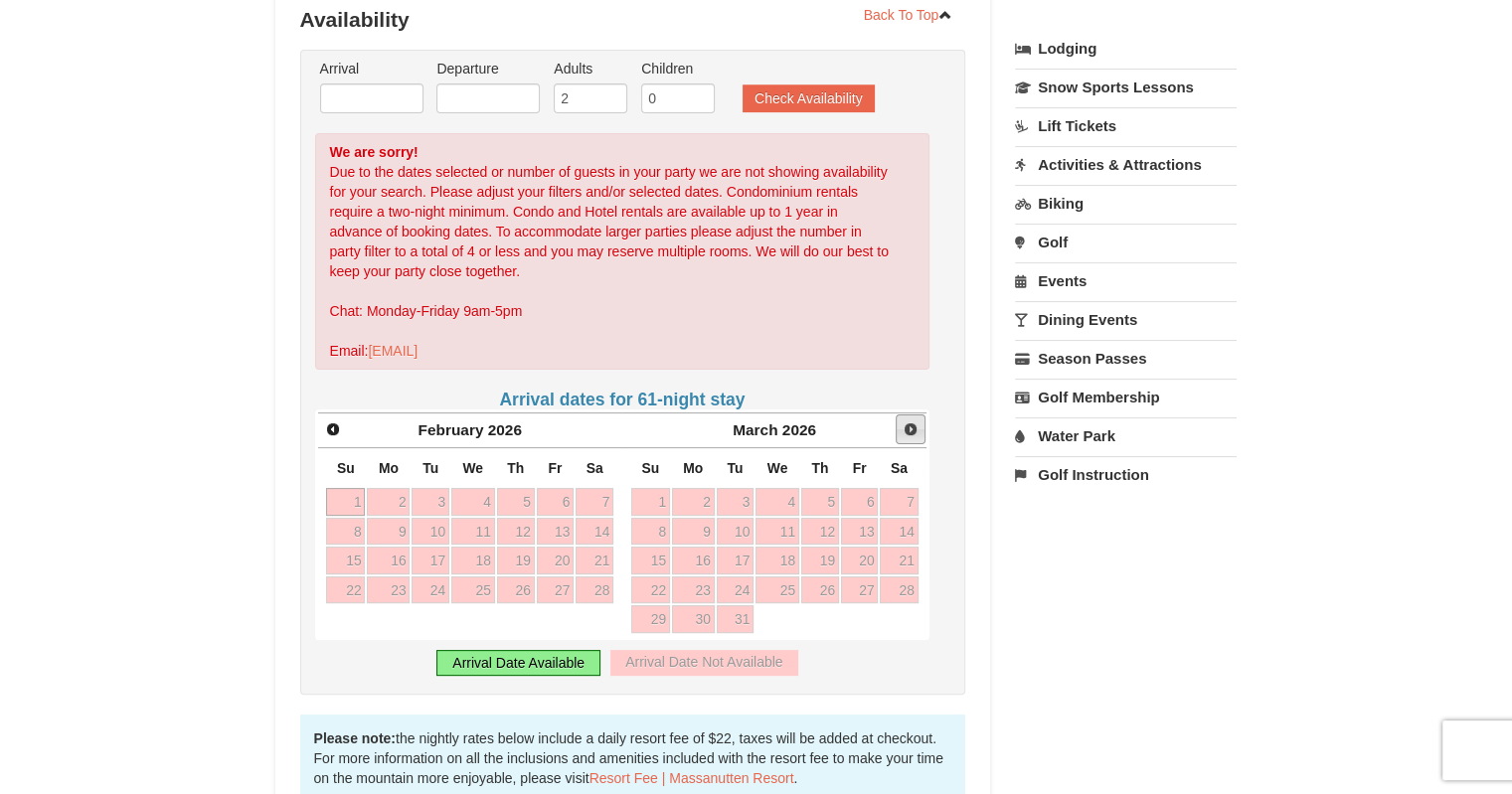 click on "Next" at bounding box center (911, 429) 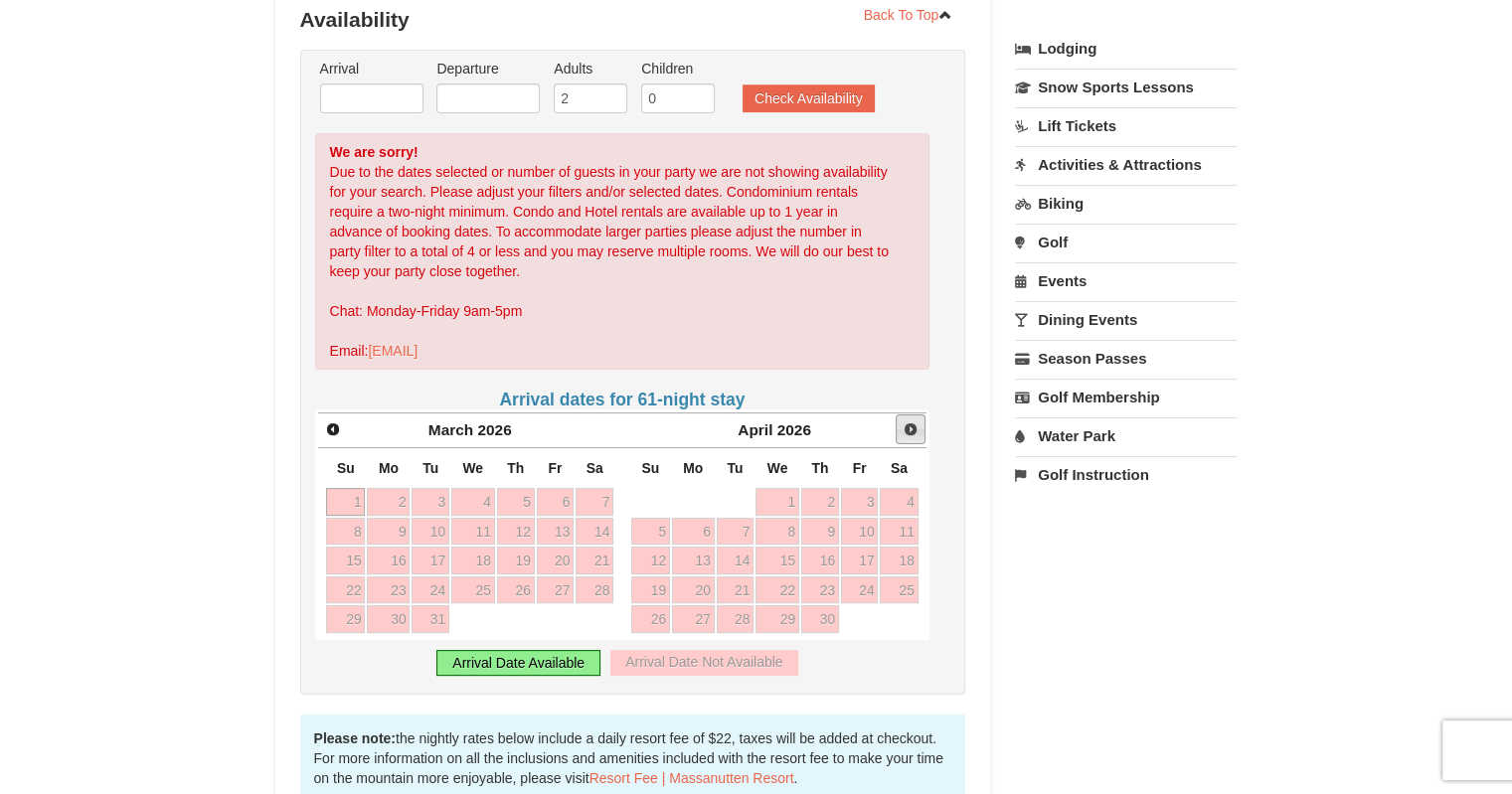 click on "Next" at bounding box center (911, 429) 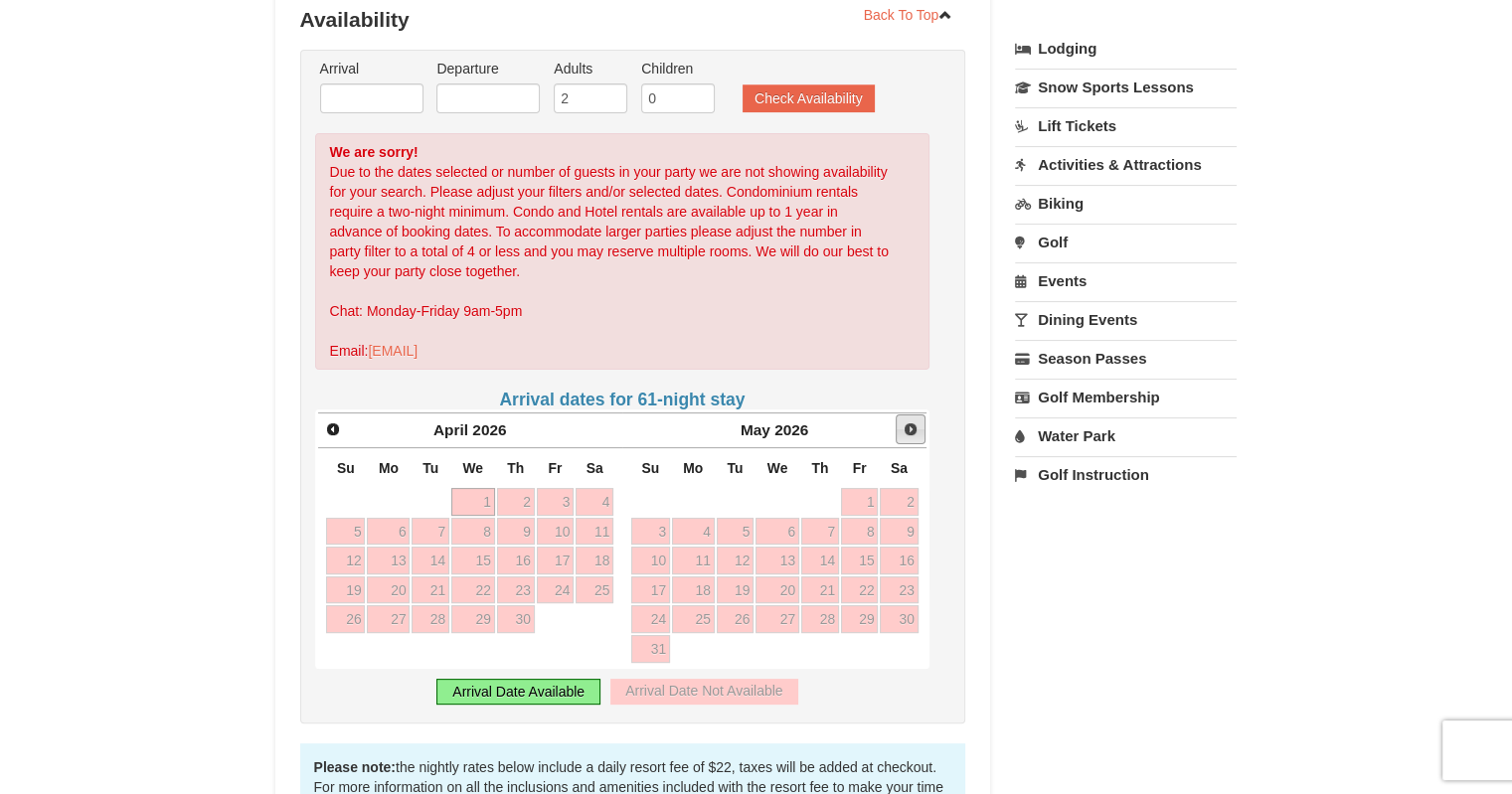 click on "Next" at bounding box center [911, 429] 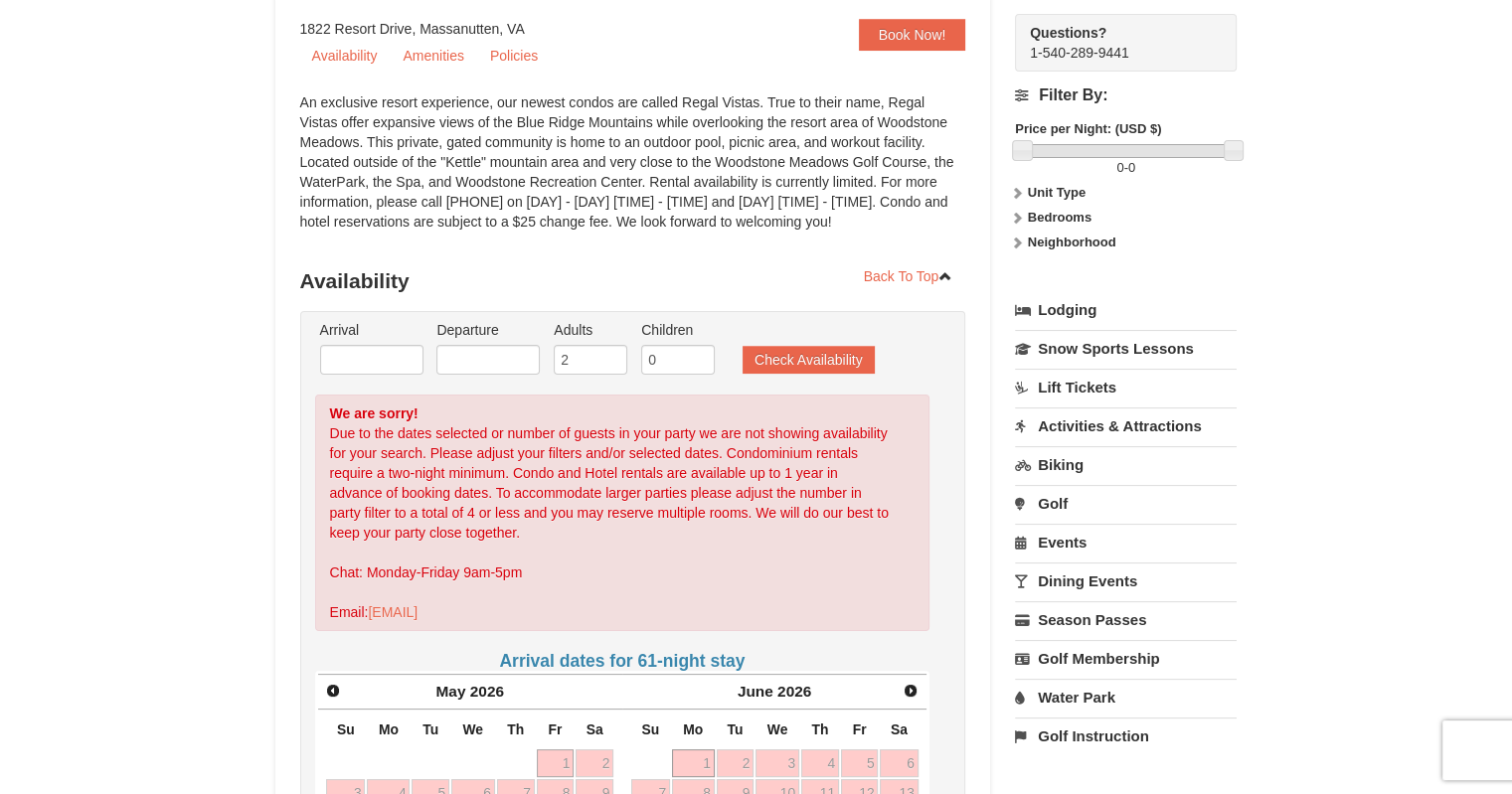 scroll, scrollTop: 0, scrollLeft: 0, axis: both 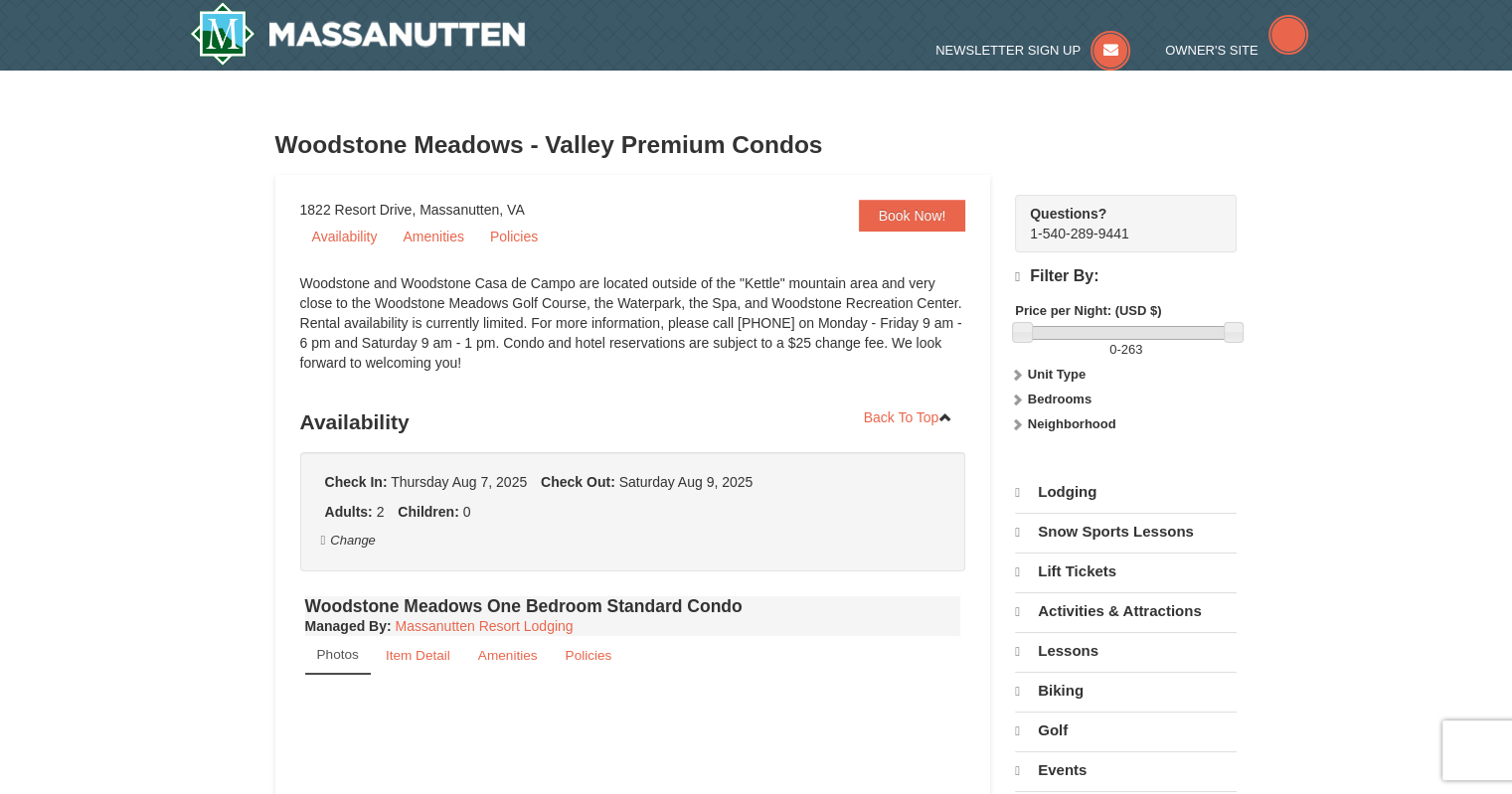 select on "8" 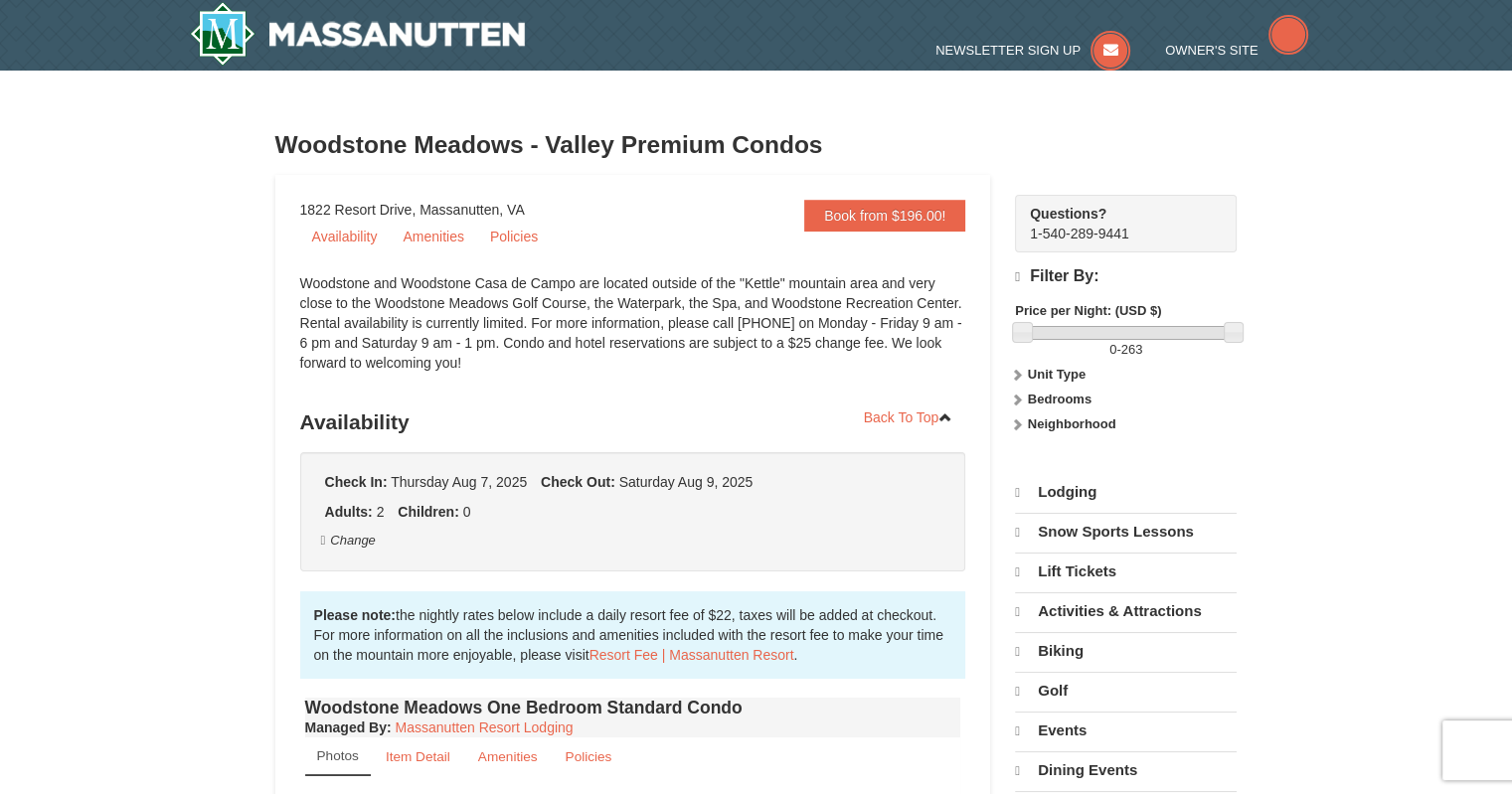 scroll, scrollTop: 495, scrollLeft: 0, axis: vertical 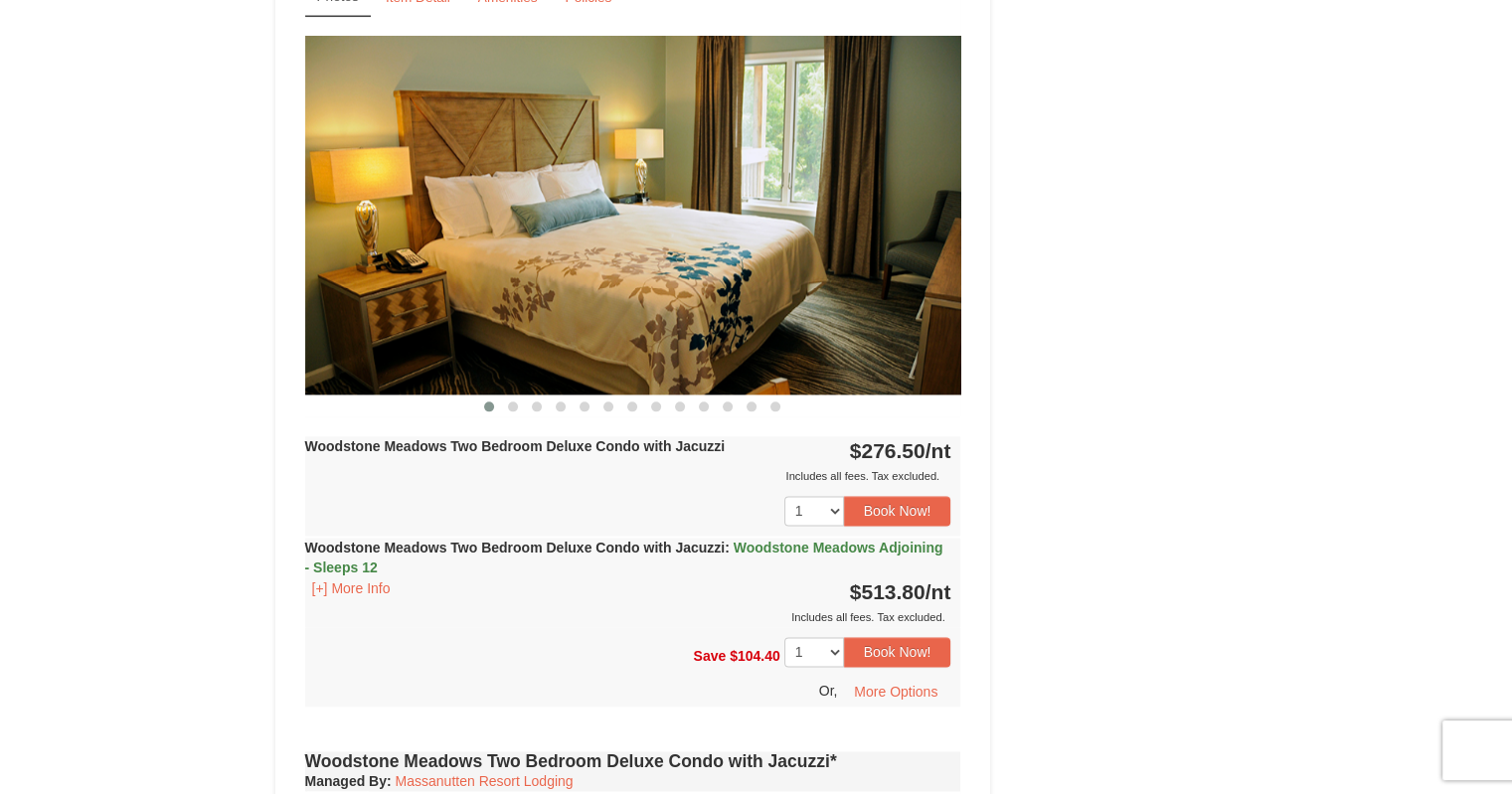 click at bounding box center [633, 215] 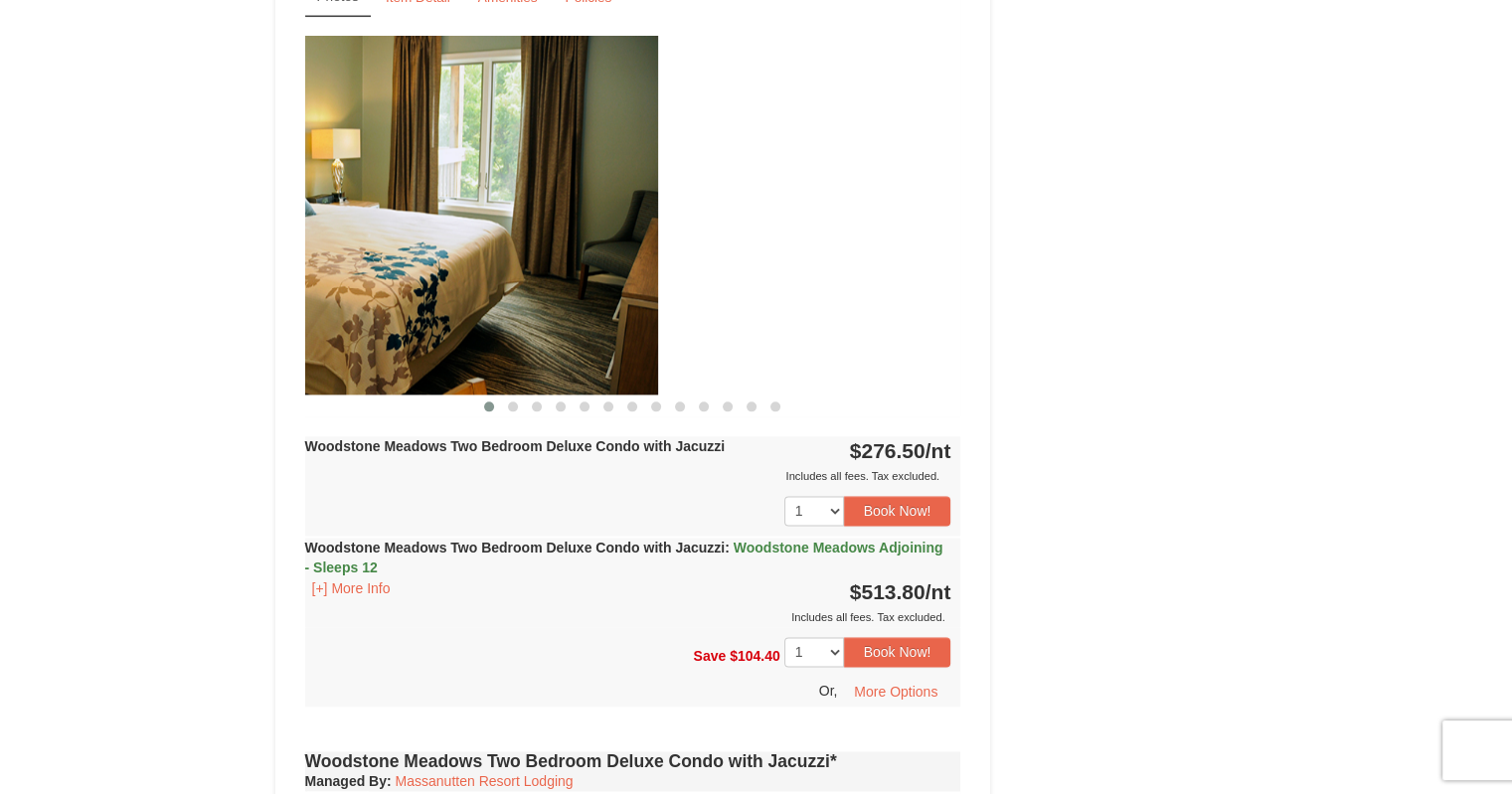 drag, startPoint x: 875, startPoint y: 312, endPoint x: 338, endPoint y: 307, distance: 537.02328 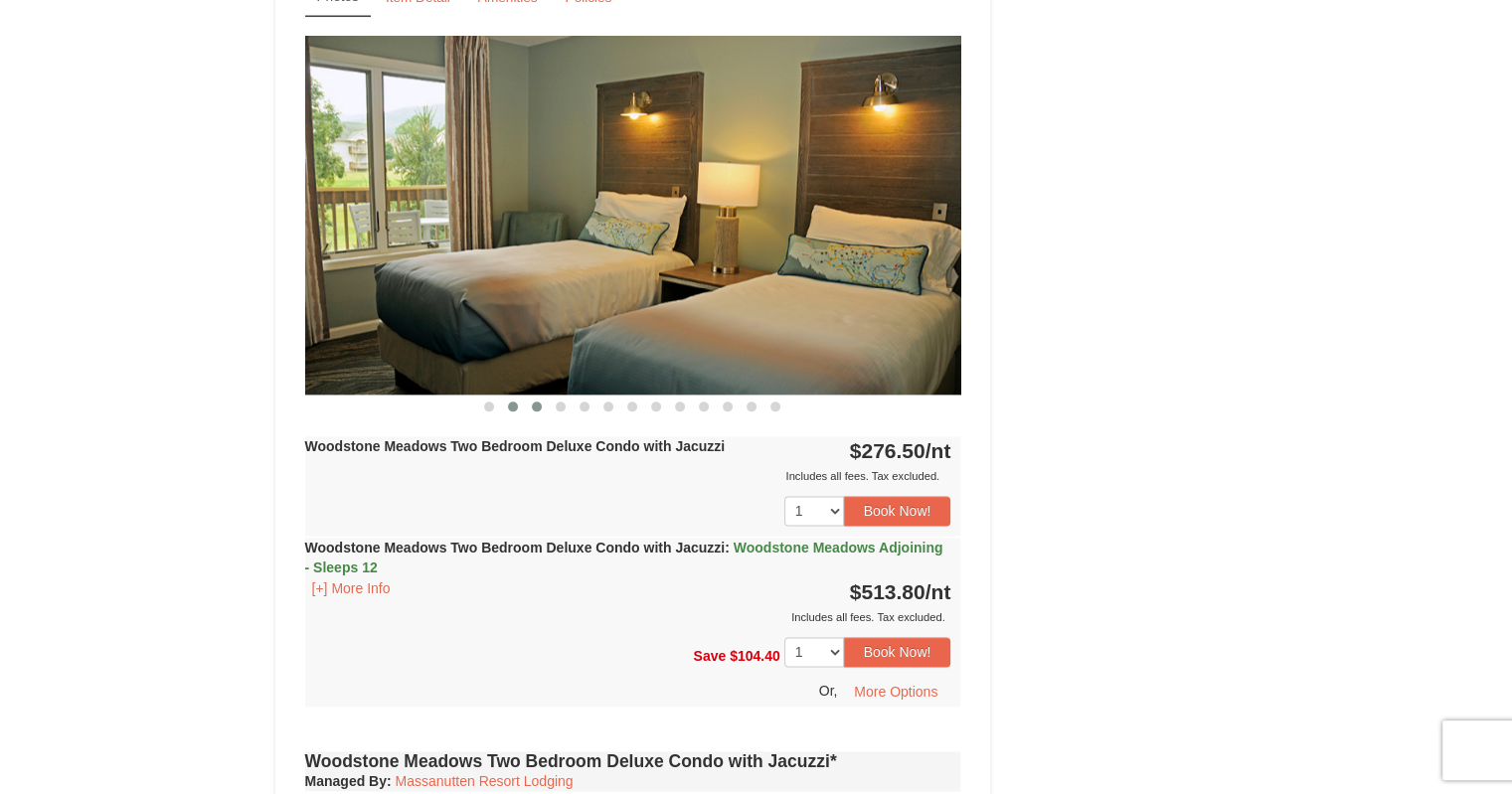 click at bounding box center (537, 406) 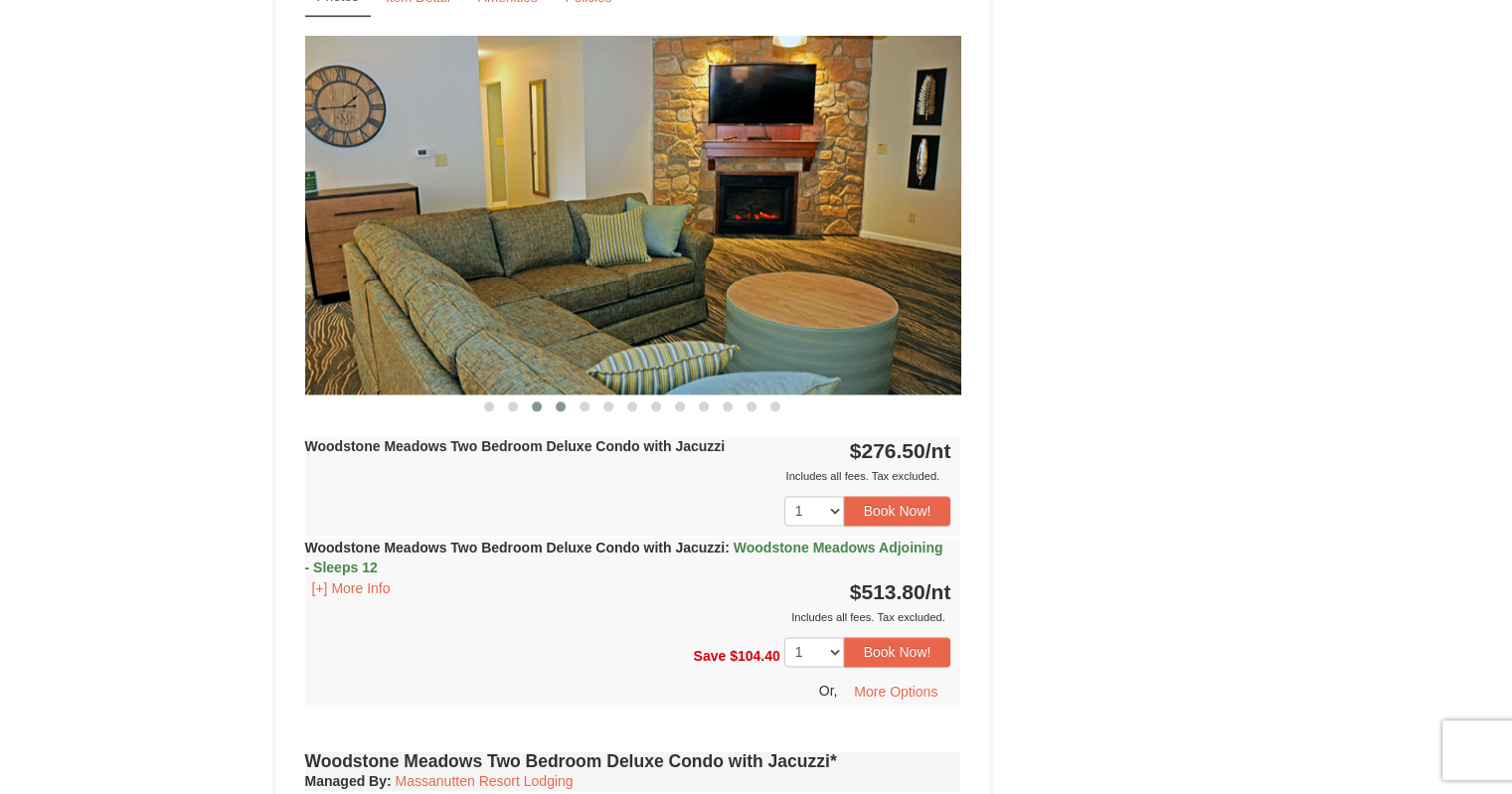 click at bounding box center [561, 406] 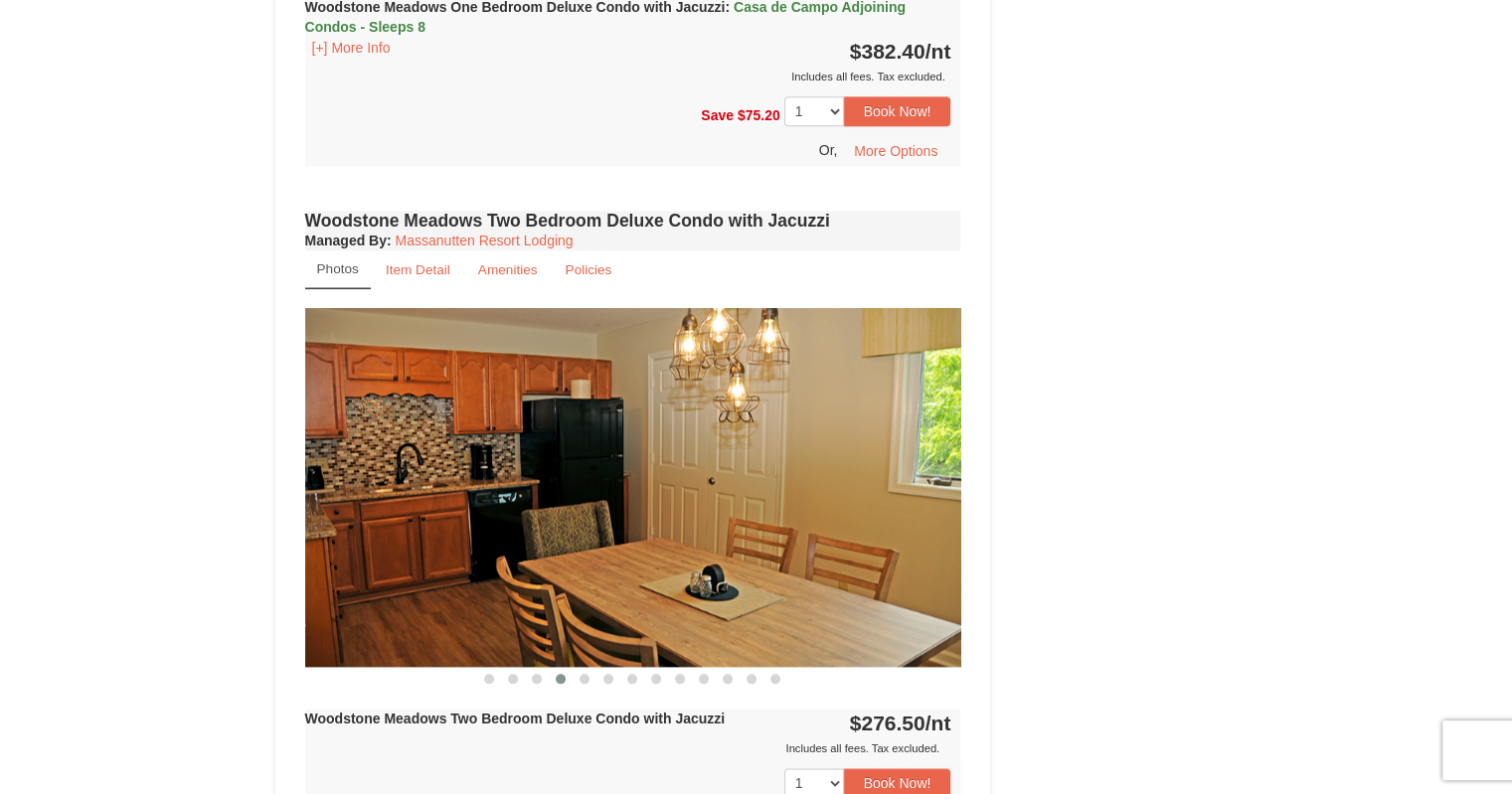 scroll, scrollTop: 2385, scrollLeft: 0, axis: vertical 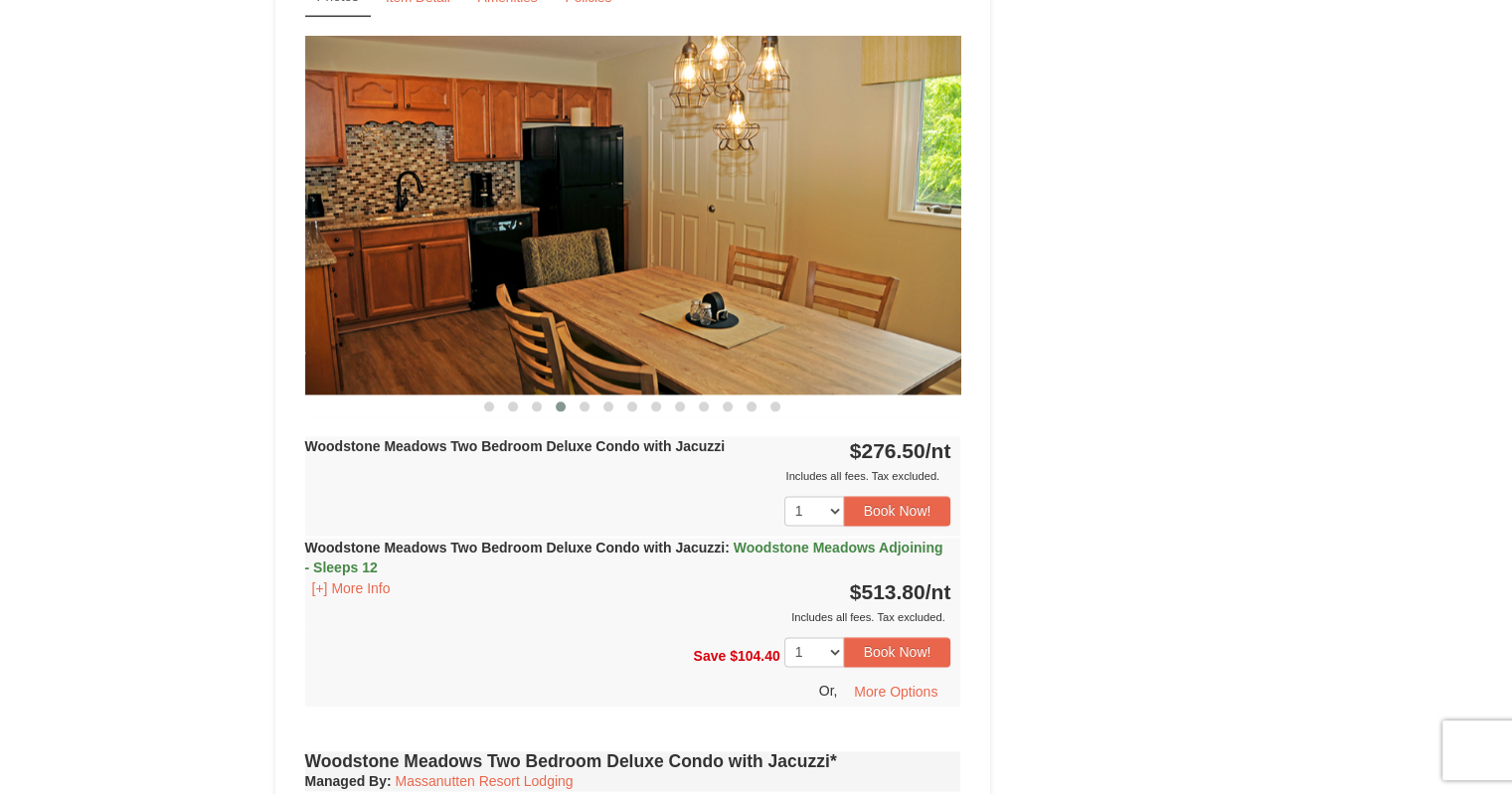 click at bounding box center [633, 215] 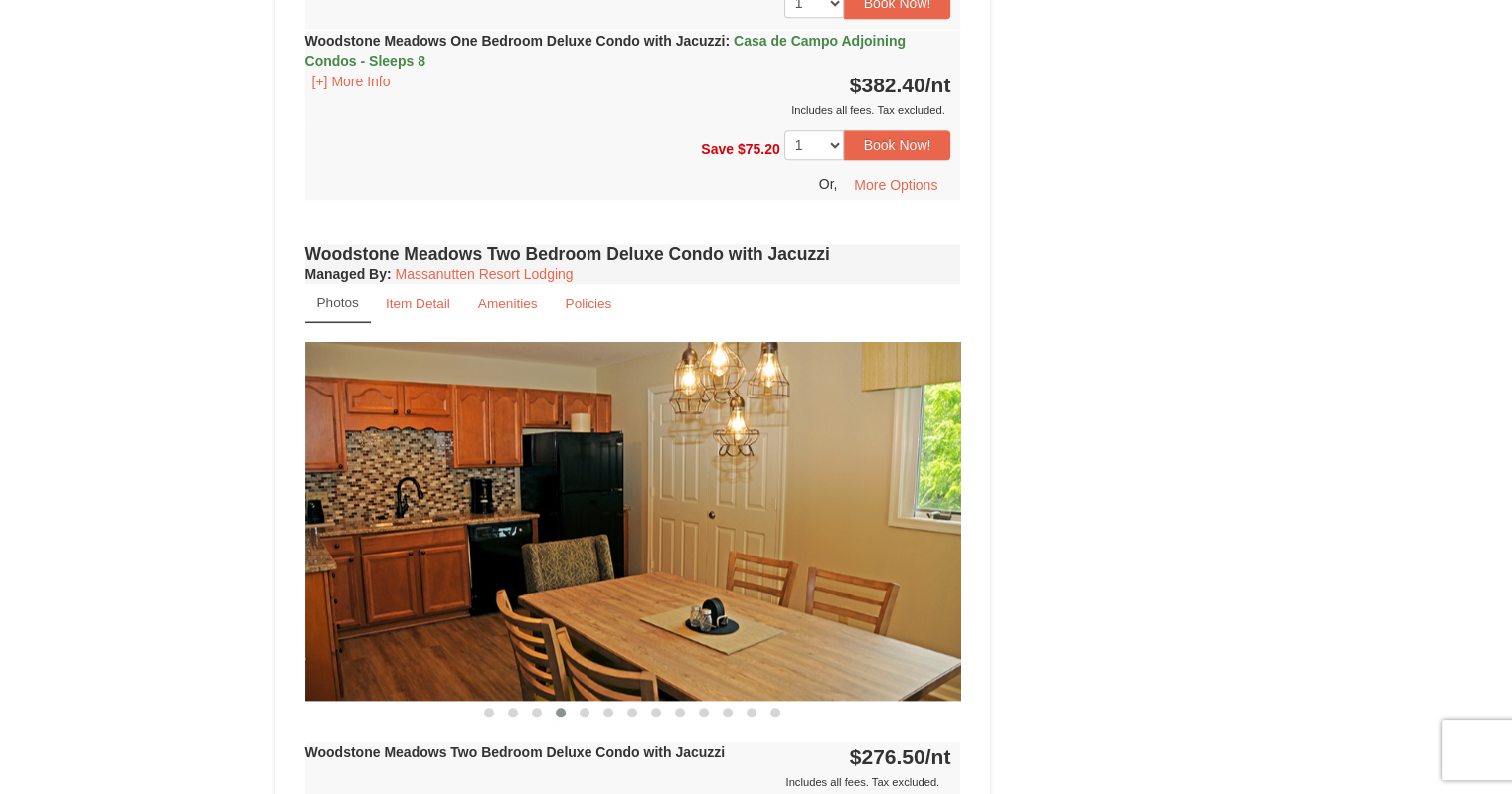 scroll, scrollTop: 1789, scrollLeft: 0, axis: vertical 